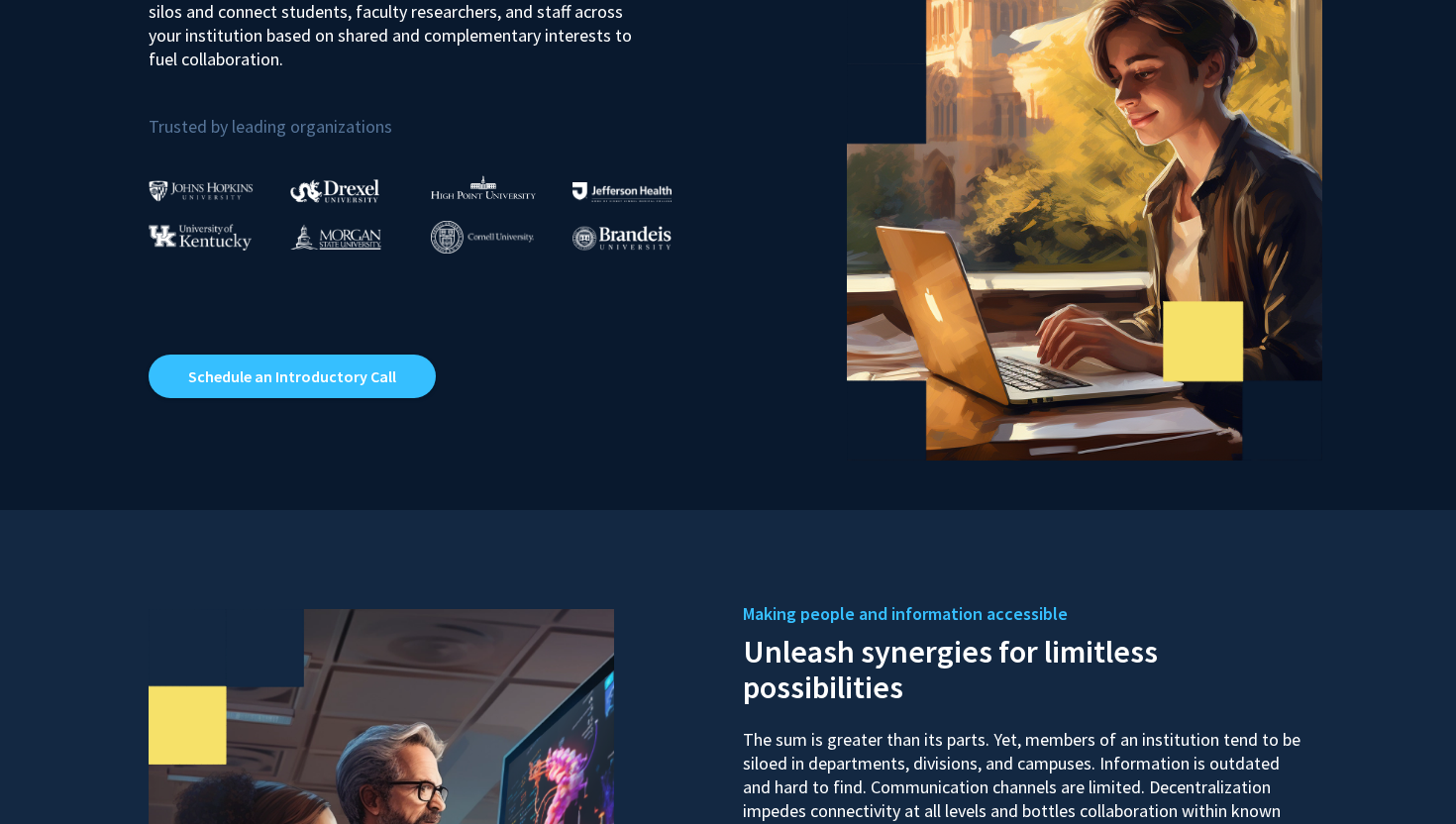 scroll, scrollTop: 0, scrollLeft: 0, axis: both 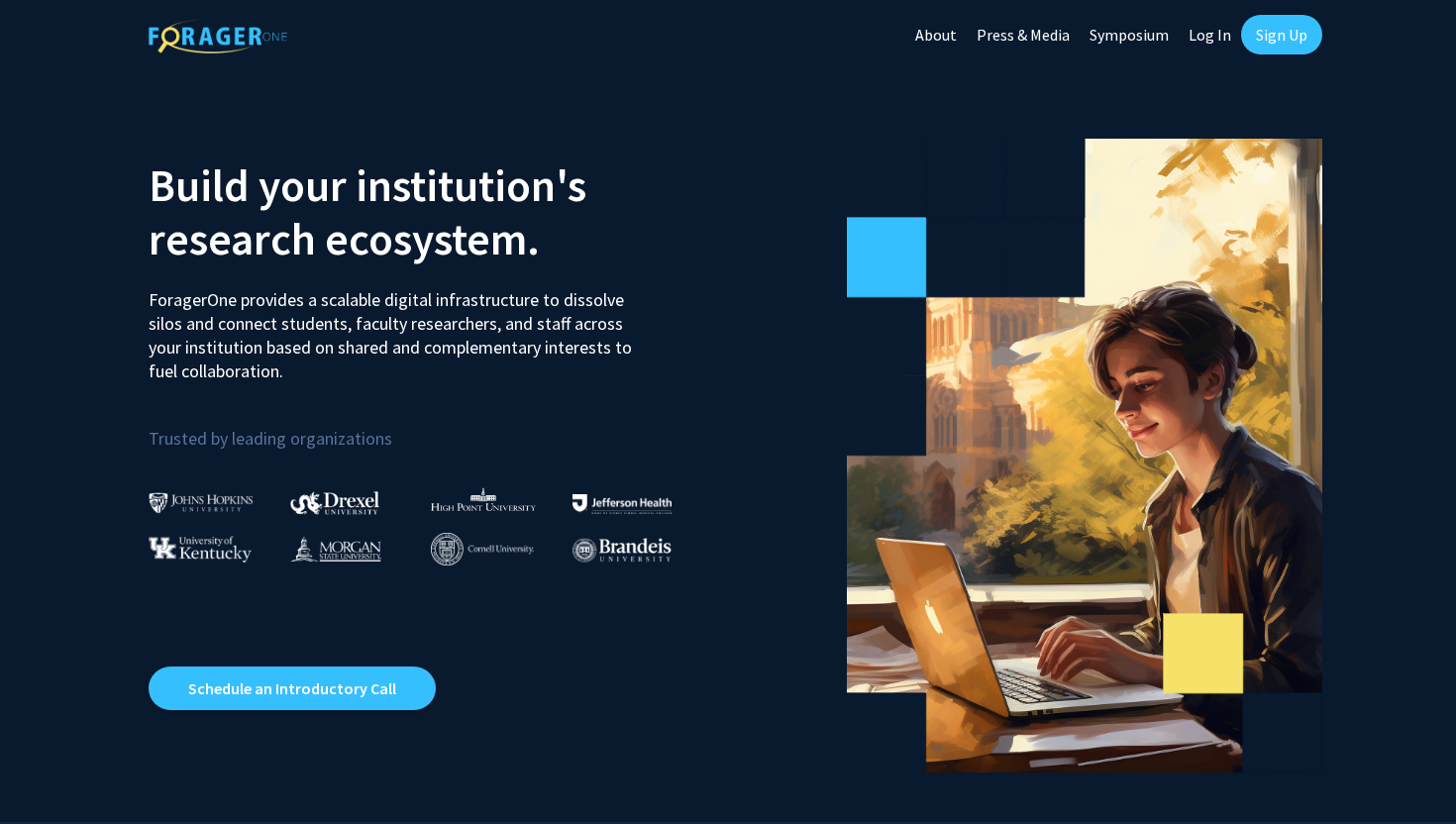 click on "Log In" 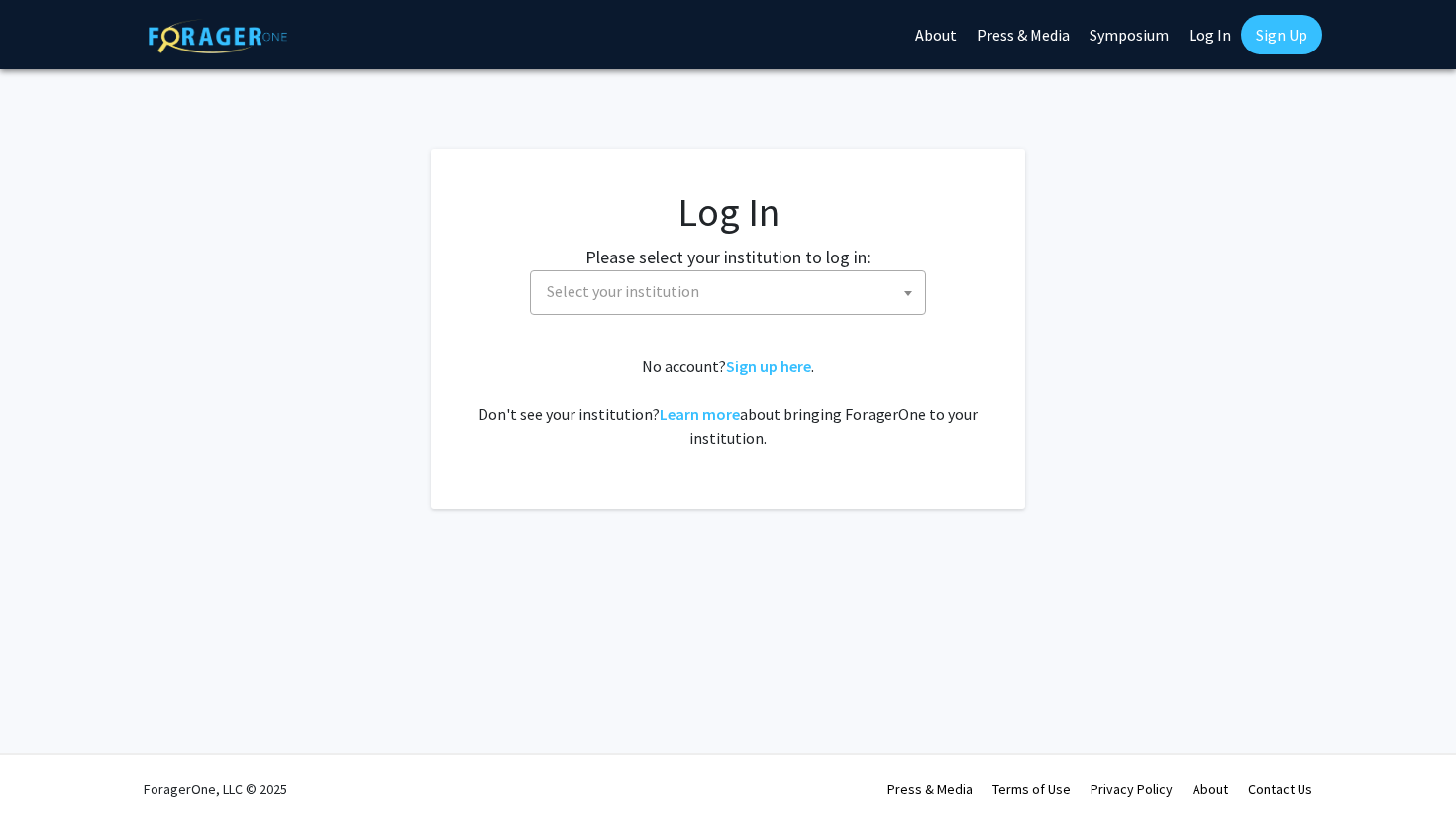 click on "Select your institution" at bounding box center (732, 291) 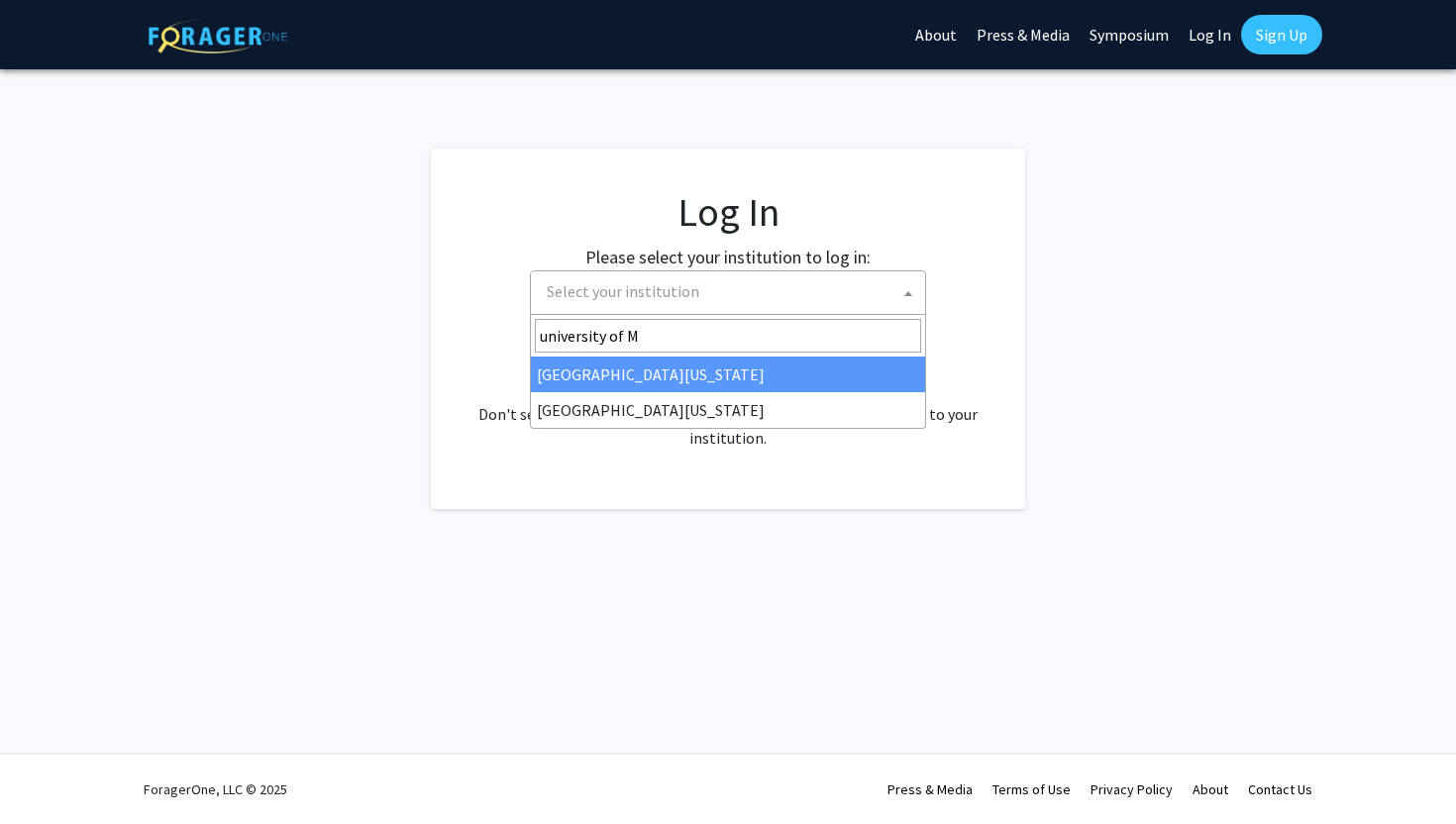 type on "university of M" 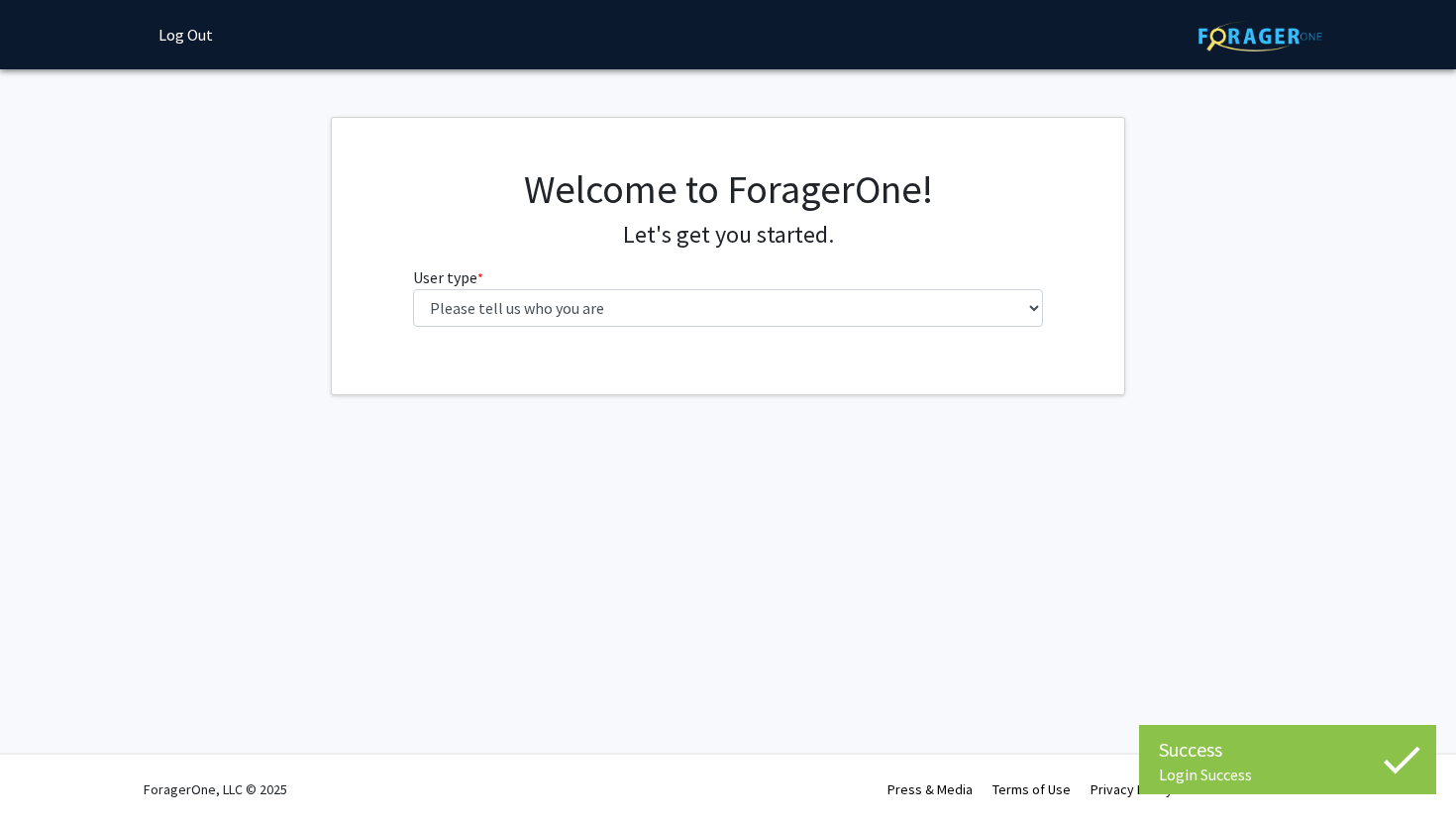 scroll, scrollTop: 0, scrollLeft: 0, axis: both 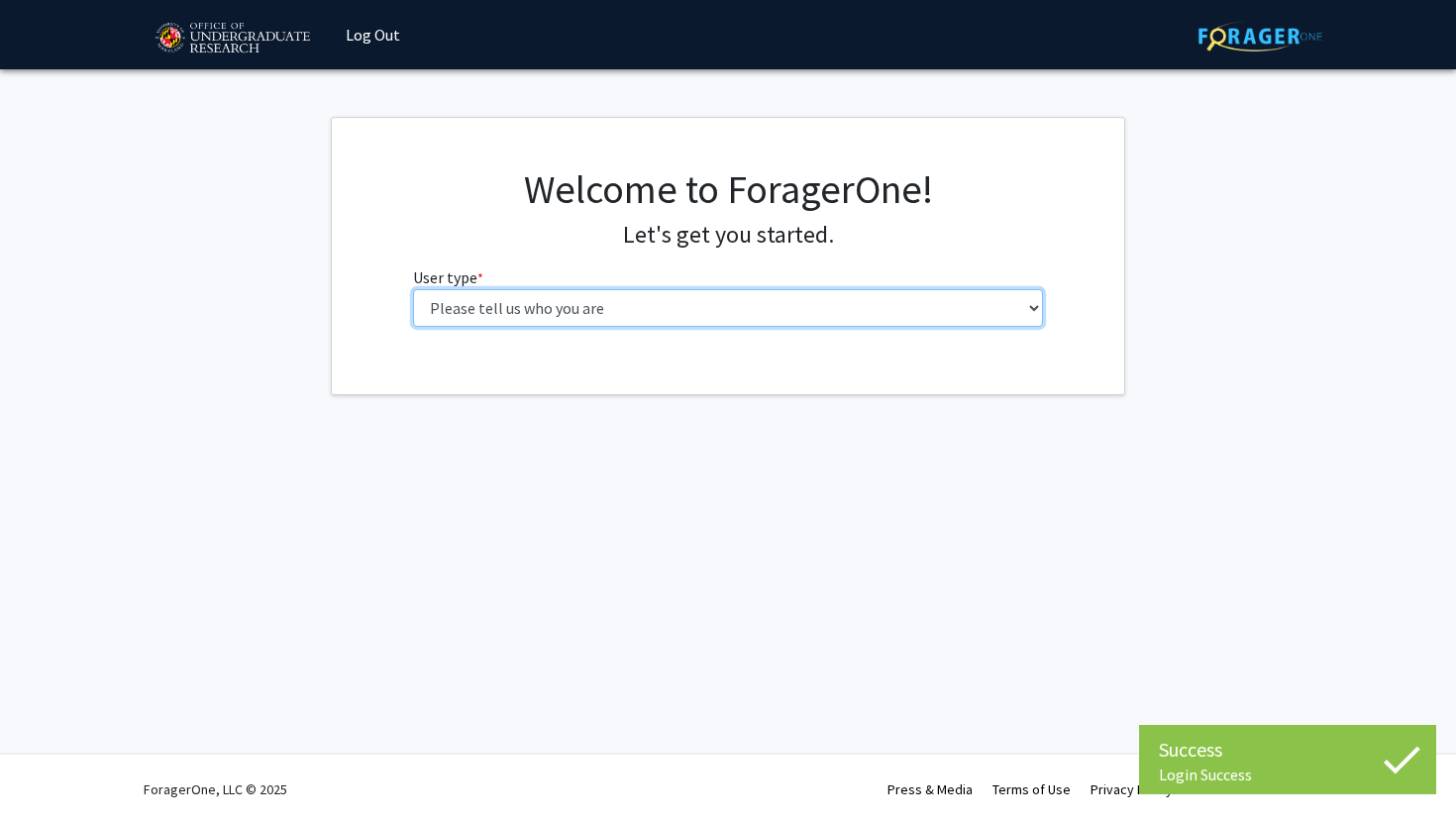 click on "Please tell us who you are  Undergraduate Student   Master's Student   Doctoral Candidate (PhD, MD, DMD, PharmD, etc.)   Postdoctoral Researcher / Research Staff / Medical Resident / Medical Fellow   Faculty   Administrative Staff" at bounding box center (728, 308) 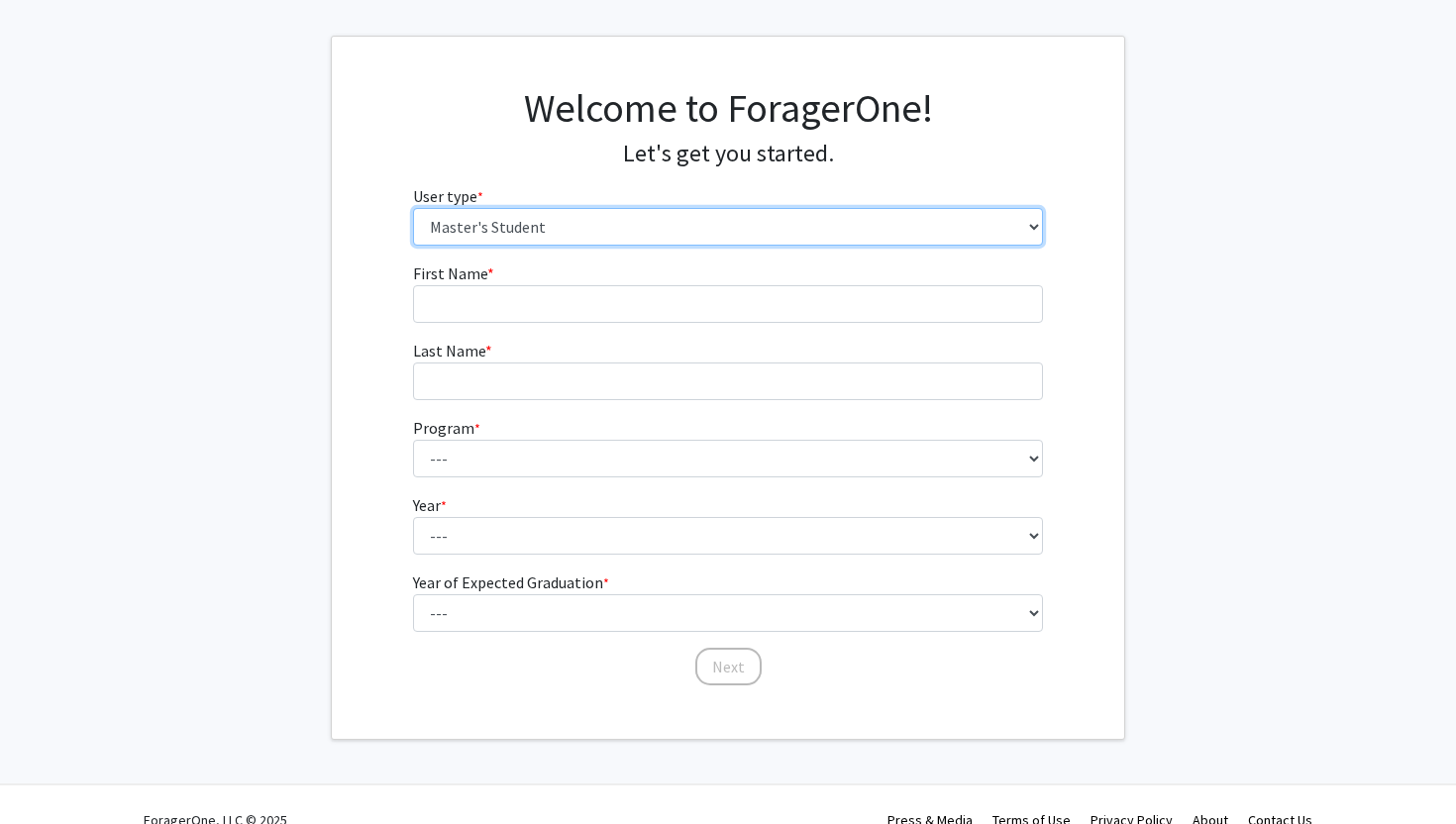 scroll, scrollTop: 66, scrollLeft: 0, axis: vertical 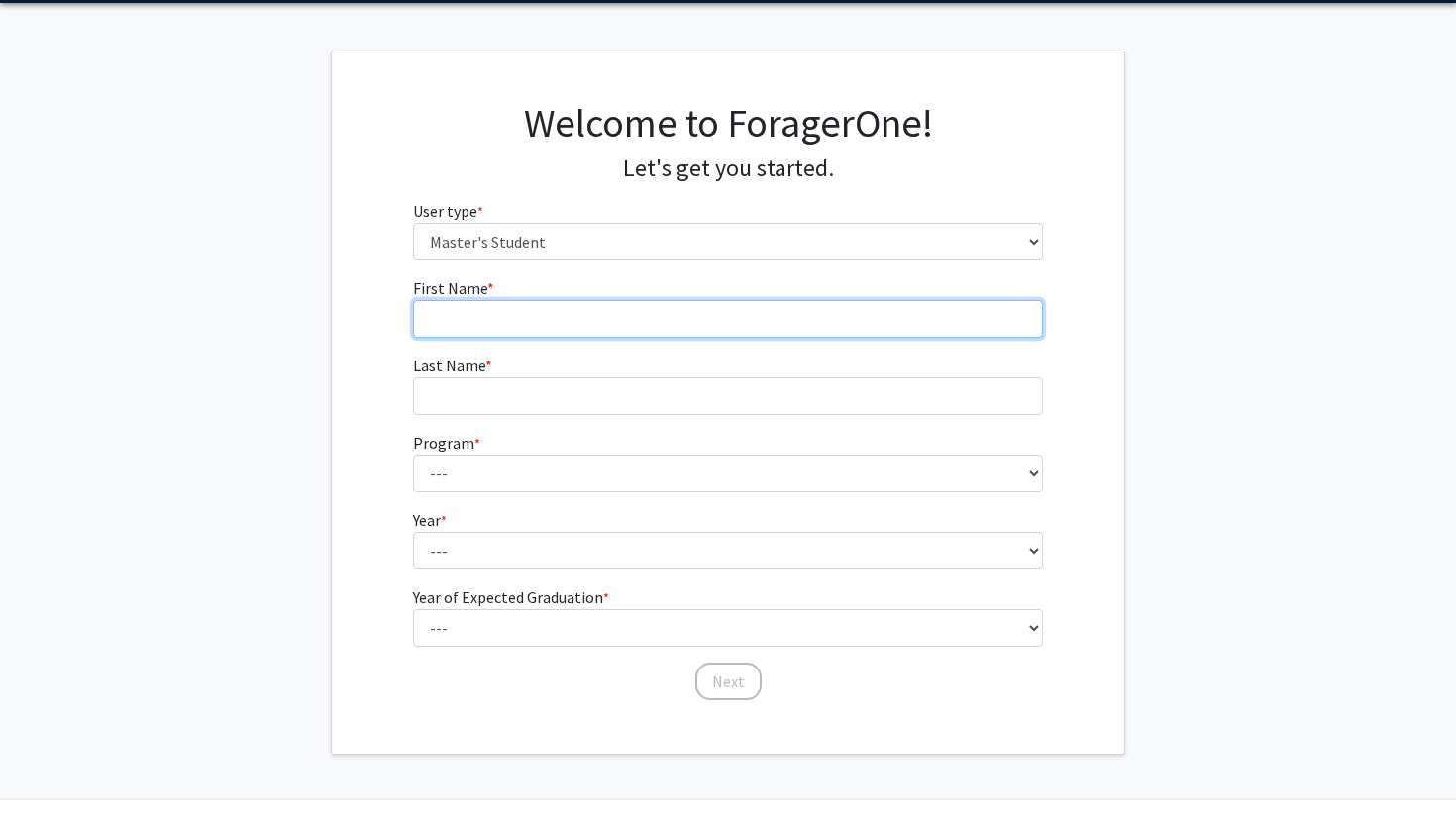 click on "First Name * required" at bounding box center (728, 319) 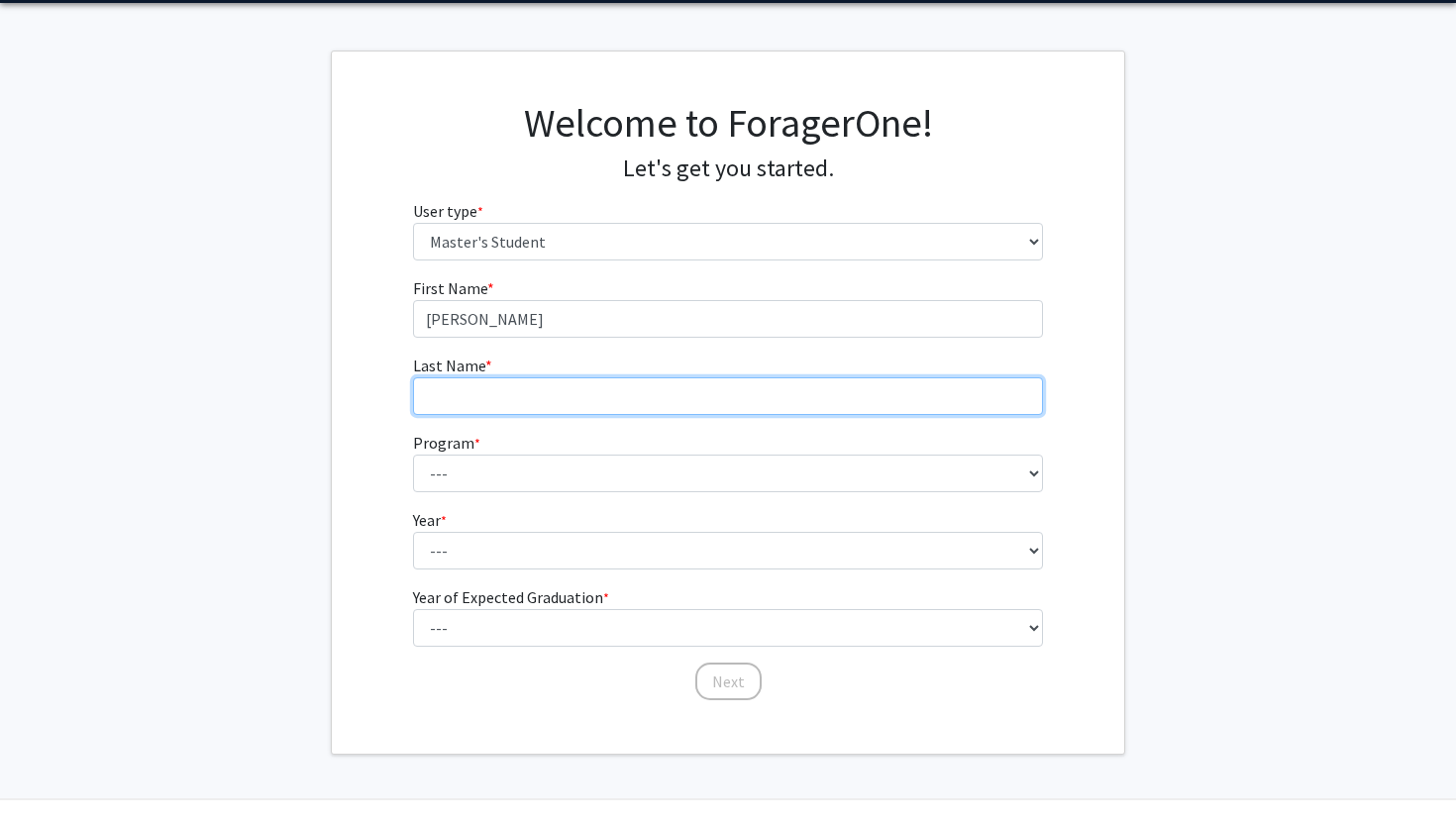type on "[PERSON_NAME]" 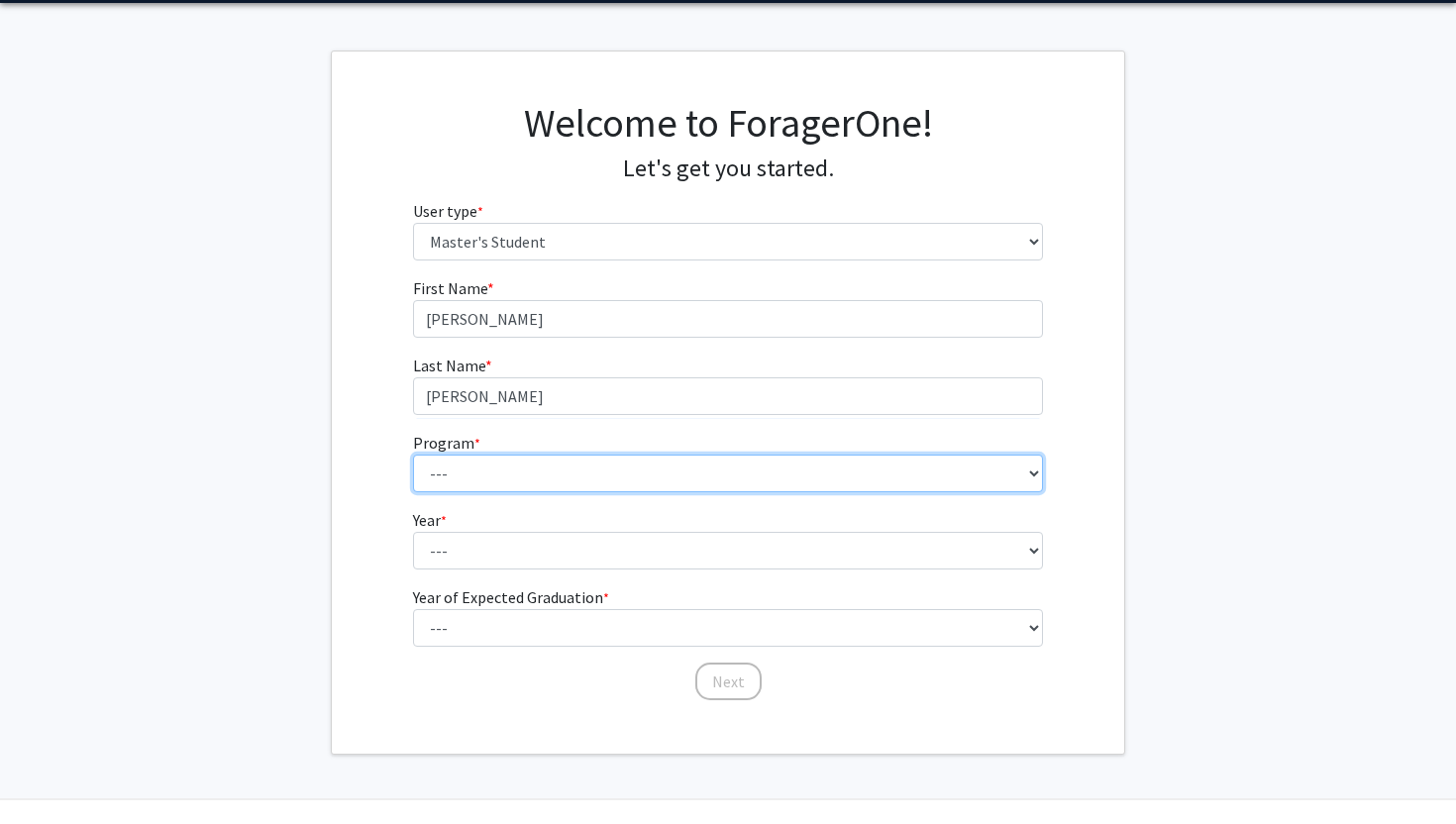 click on "---  Accounting   Aerospace Engineering   Agricultural and Resource Economics   American Studies   Animal Sciences   Anthropology   Applied Anthropology and Historic Preservation   Applied Economics   Applied Entomology   Applied Machine Learning   Applied Mathematics & Statistics, and Scientific Computation   Applied Political Analytics   Architecture   Architecture and Community Planning   Architecture and Historic Preservation   Architecture and Real Estate Development   Art History and Archaeology   Art Studio   Astronomy   Atmospheric and Oceanic Science   Atmospheric and Oceanic Science Technology   Behavioral and Community Health   Biochemistry   Bioengineering   Bioinformatics and Computational Biology   Biological Resources Engineering   Biological Sciences   Biophysics   Biostatistics   Business Administration   Business Administration and Accounting   Business Administration and Business Analytics   Business Administration and Finance   Business Administration and Information Systems   Chemistry" at bounding box center [728, 473] 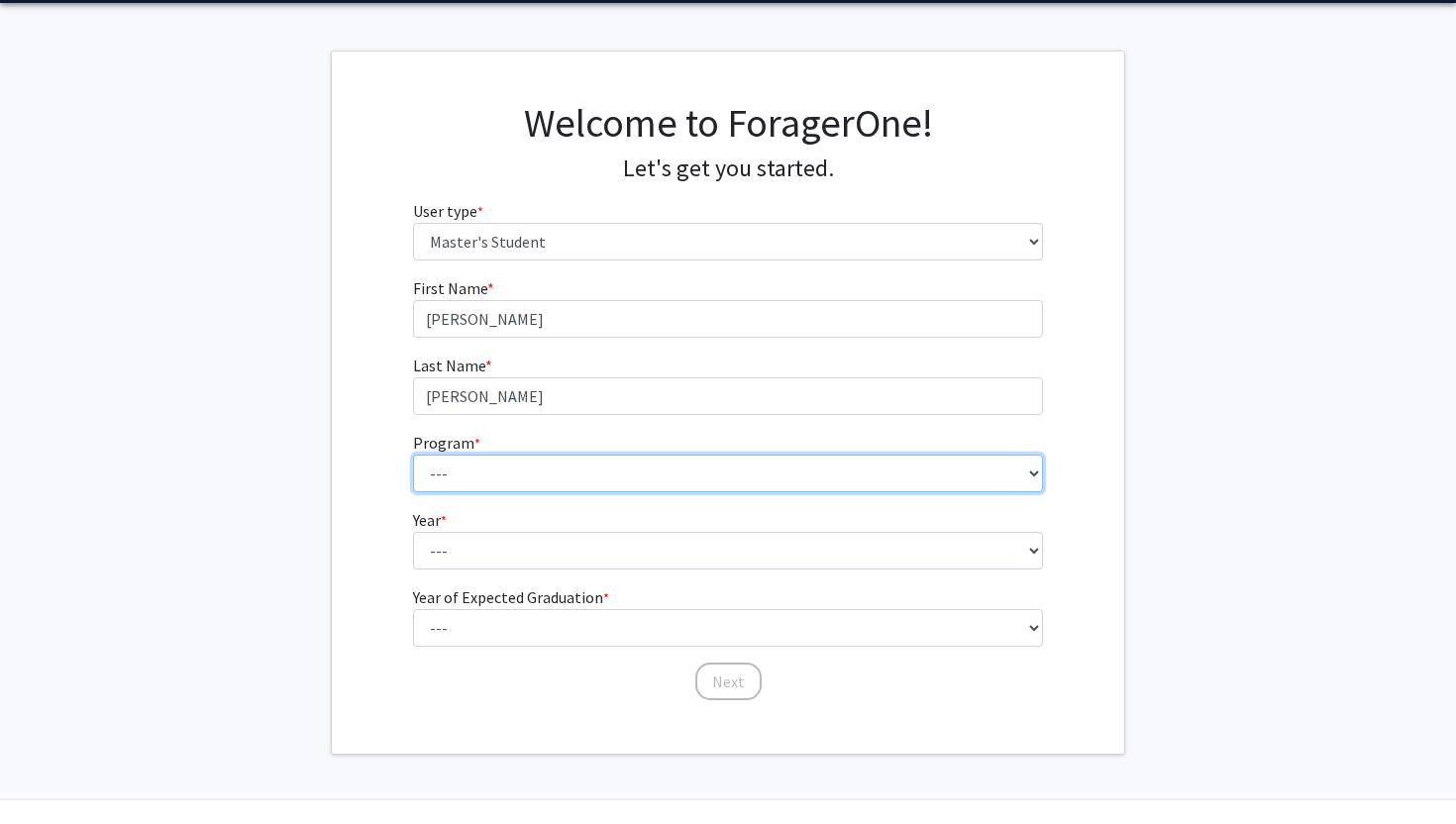 select on "55: 2042" 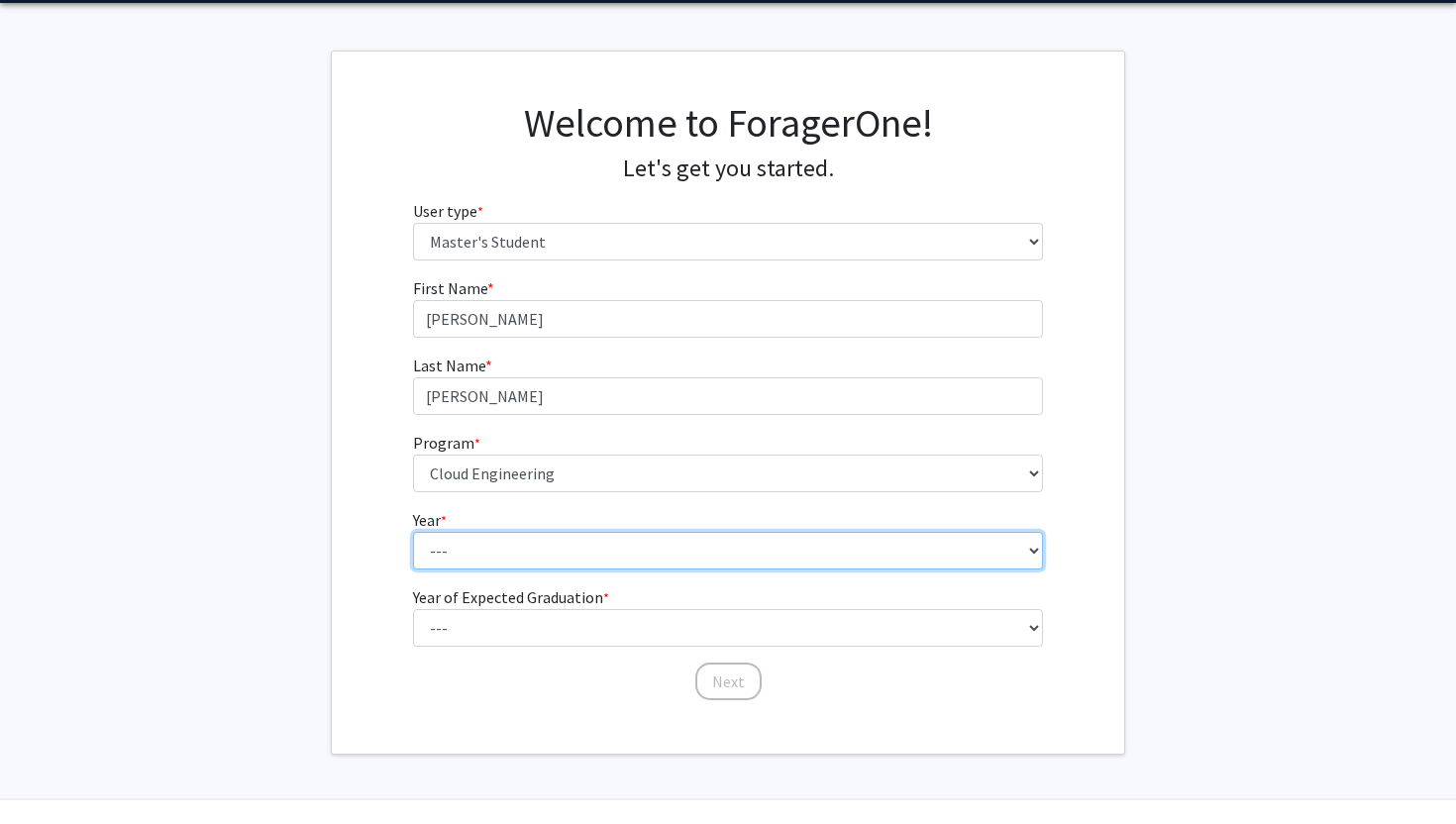 click on "---  First Year   Second Year" at bounding box center (728, 551) 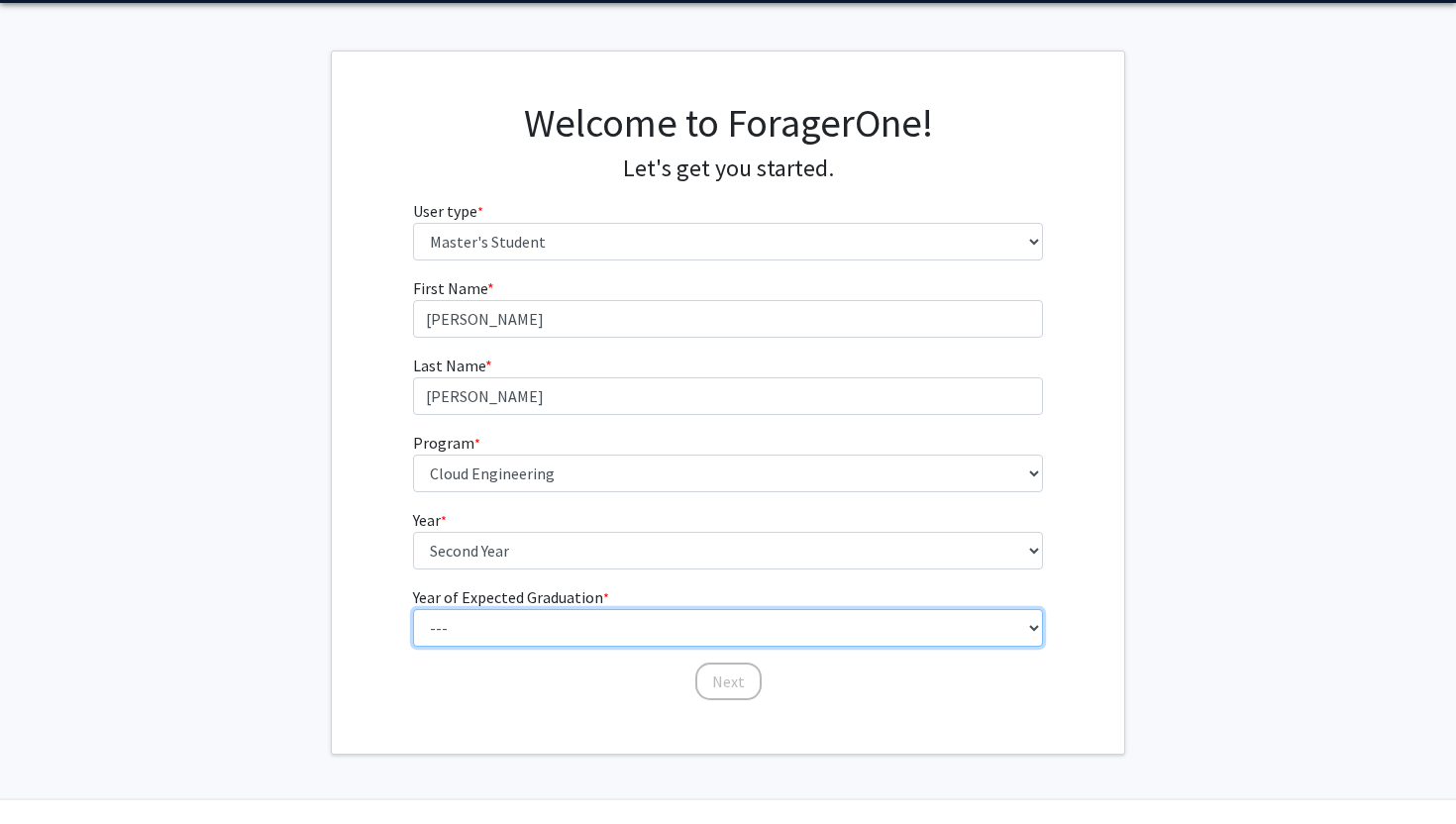 click on "---  2025   2026   2027   2028   2029   2030   2031   2032   2033   2034" at bounding box center [728, 628] 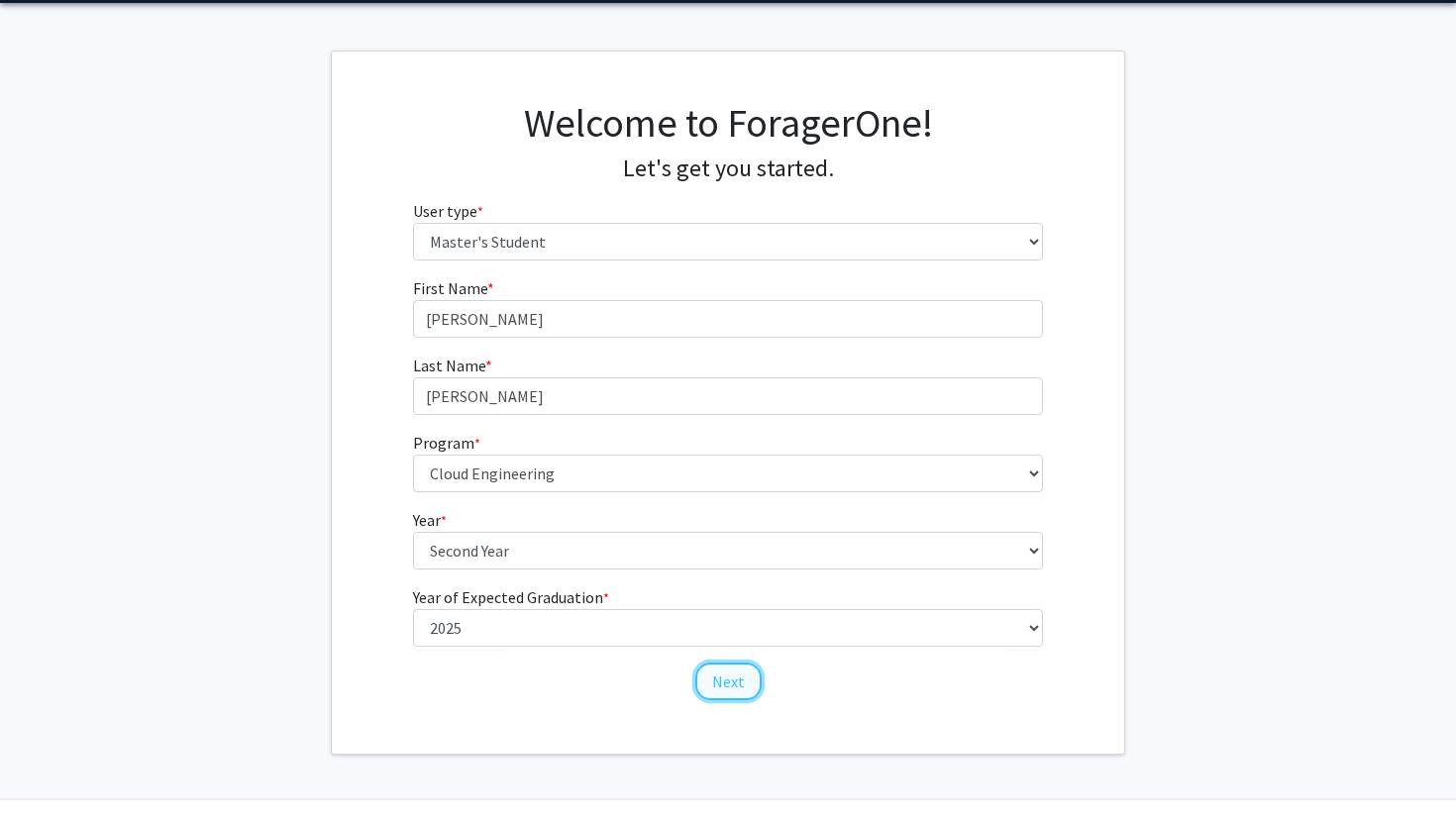 click on "Next" 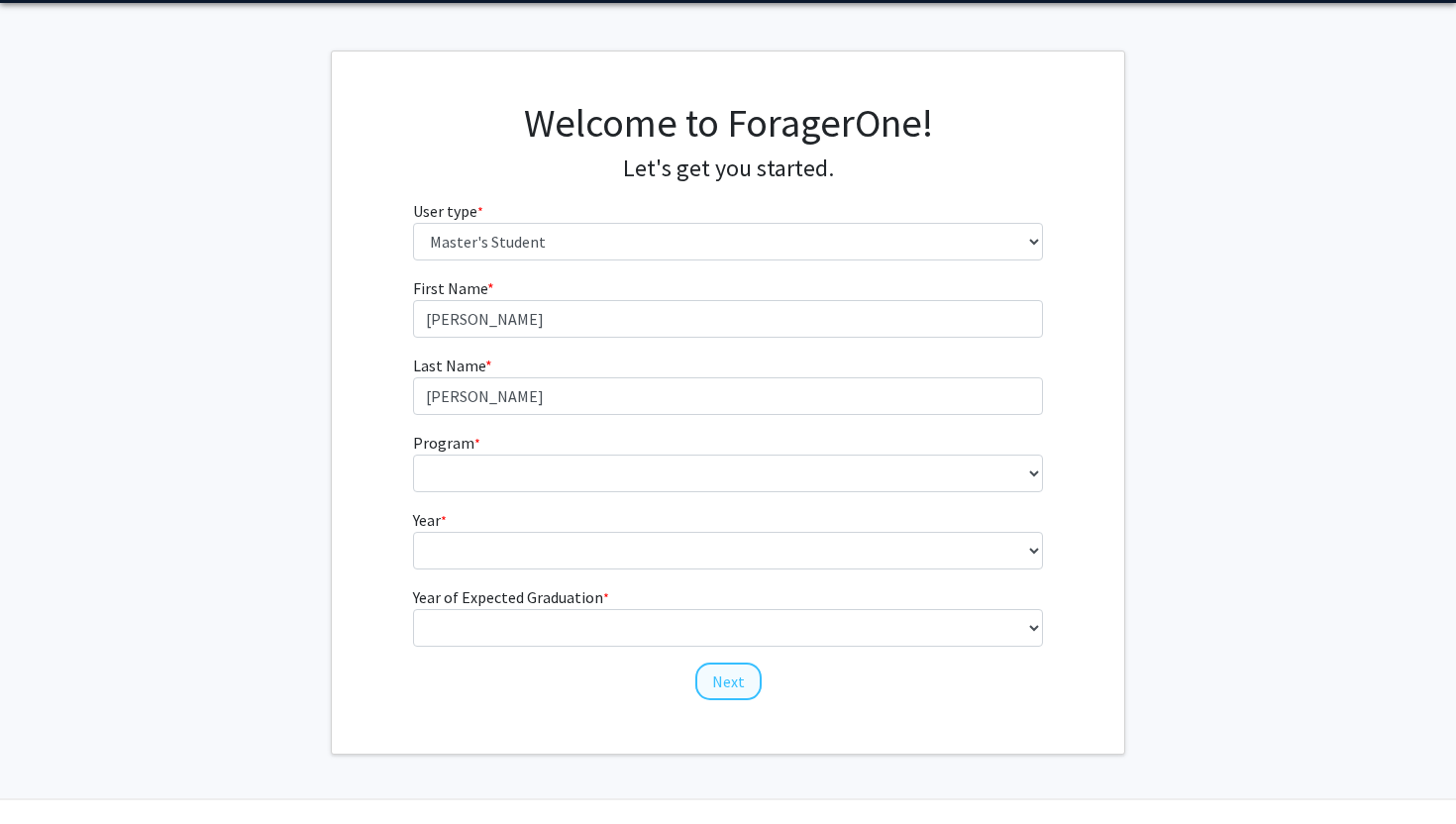 scroll, scrollTop: 0, scrollLeft: 0, axis: both 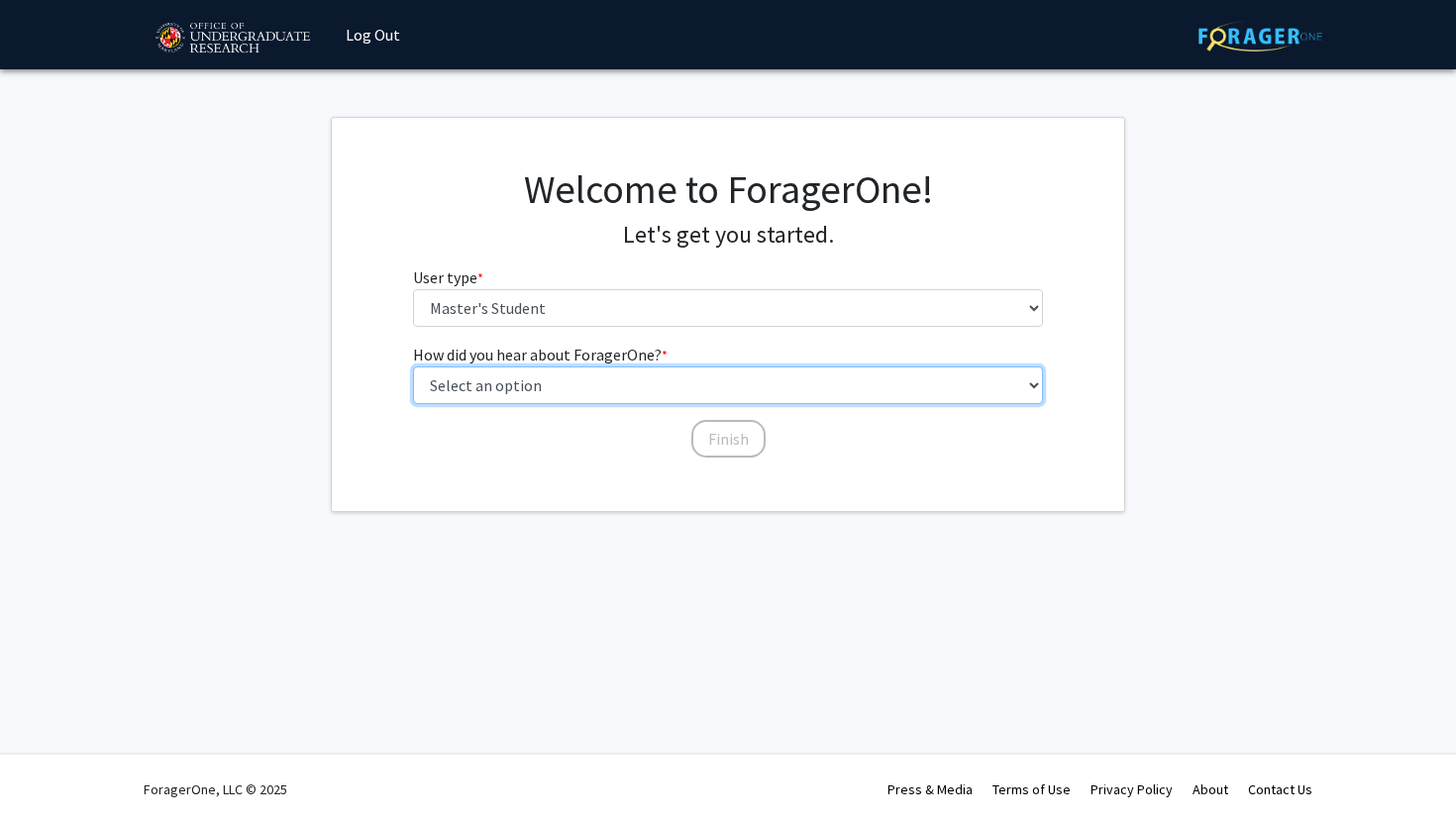 click on "Select an option  Peer/student recommendation   Faculty/staff recommendation   University website   University email or newsletter   Other" at bounding box center (728, 385) 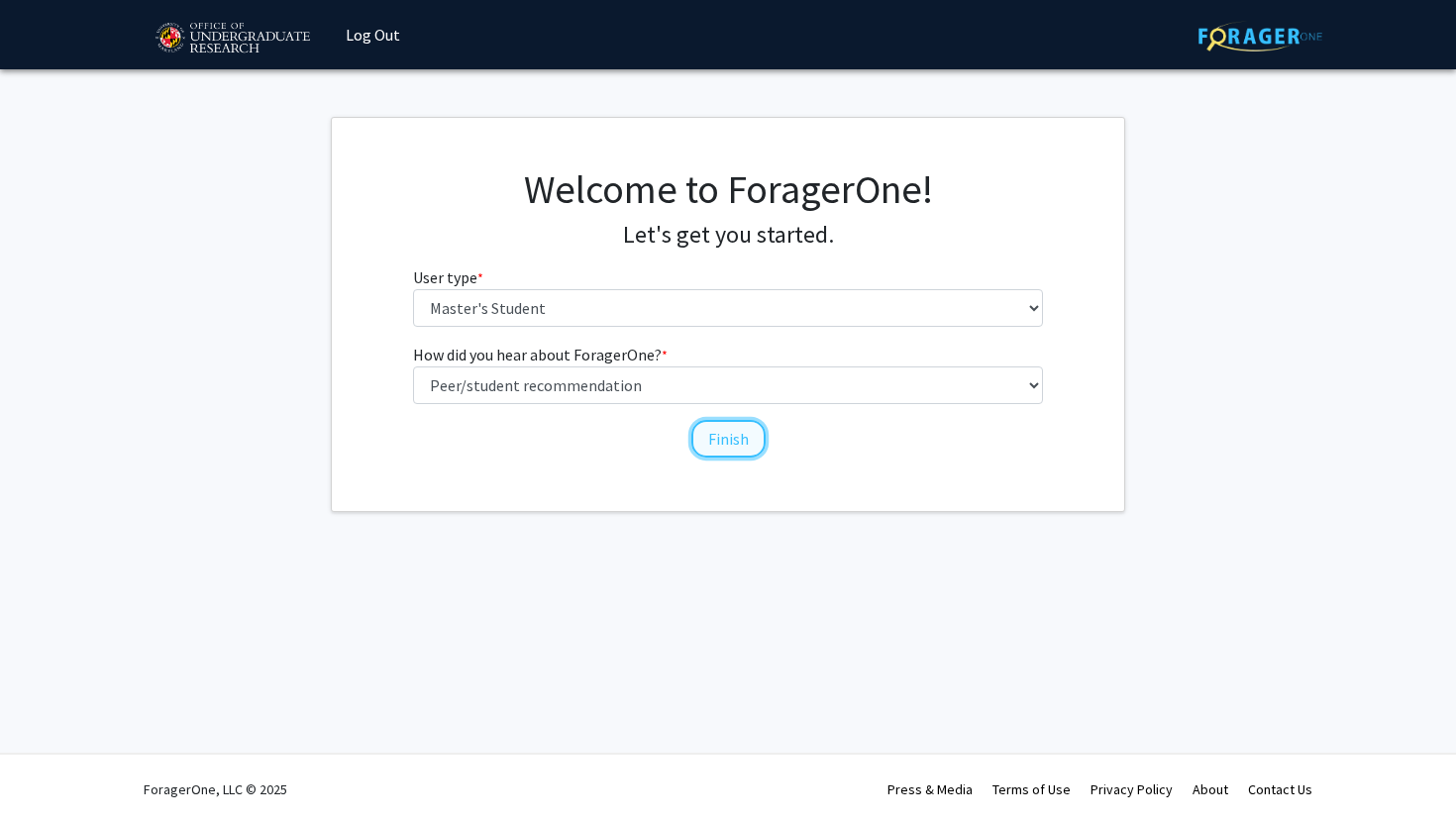 click on "Finish" 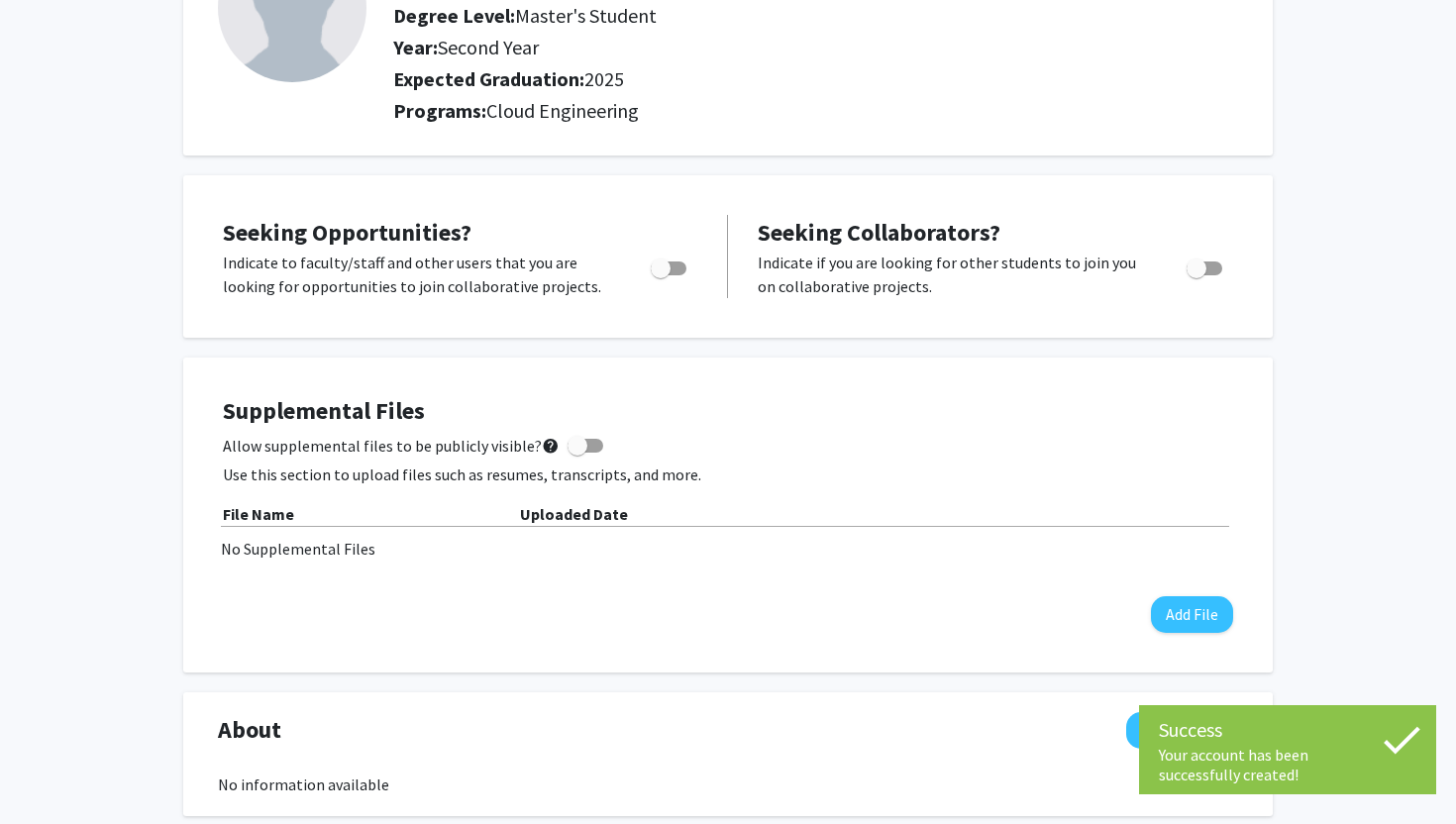 scroll, scrollTop: 202, scrollLeft: 0, axis: vertical 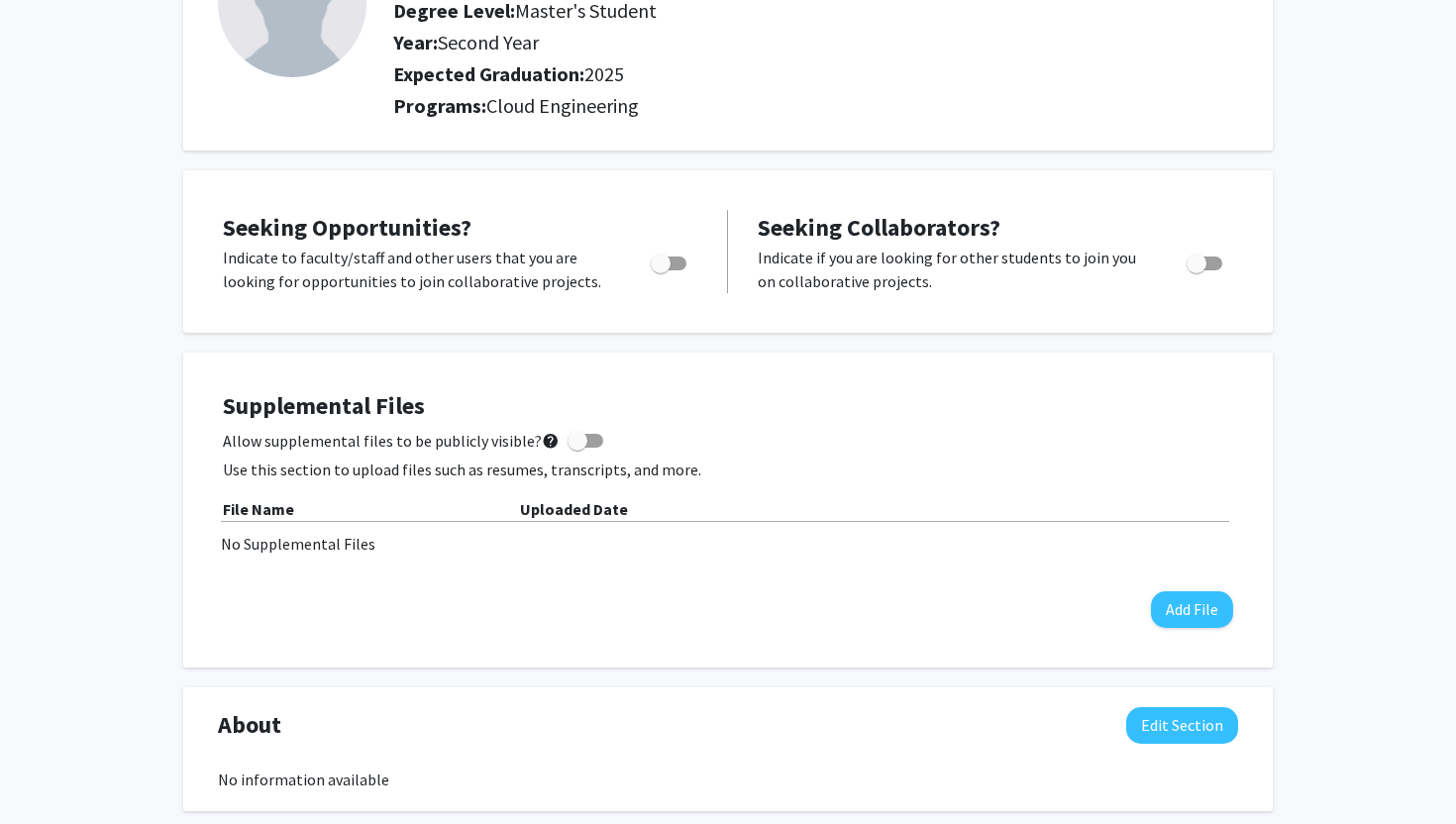 click at bounding box center (669, 263) 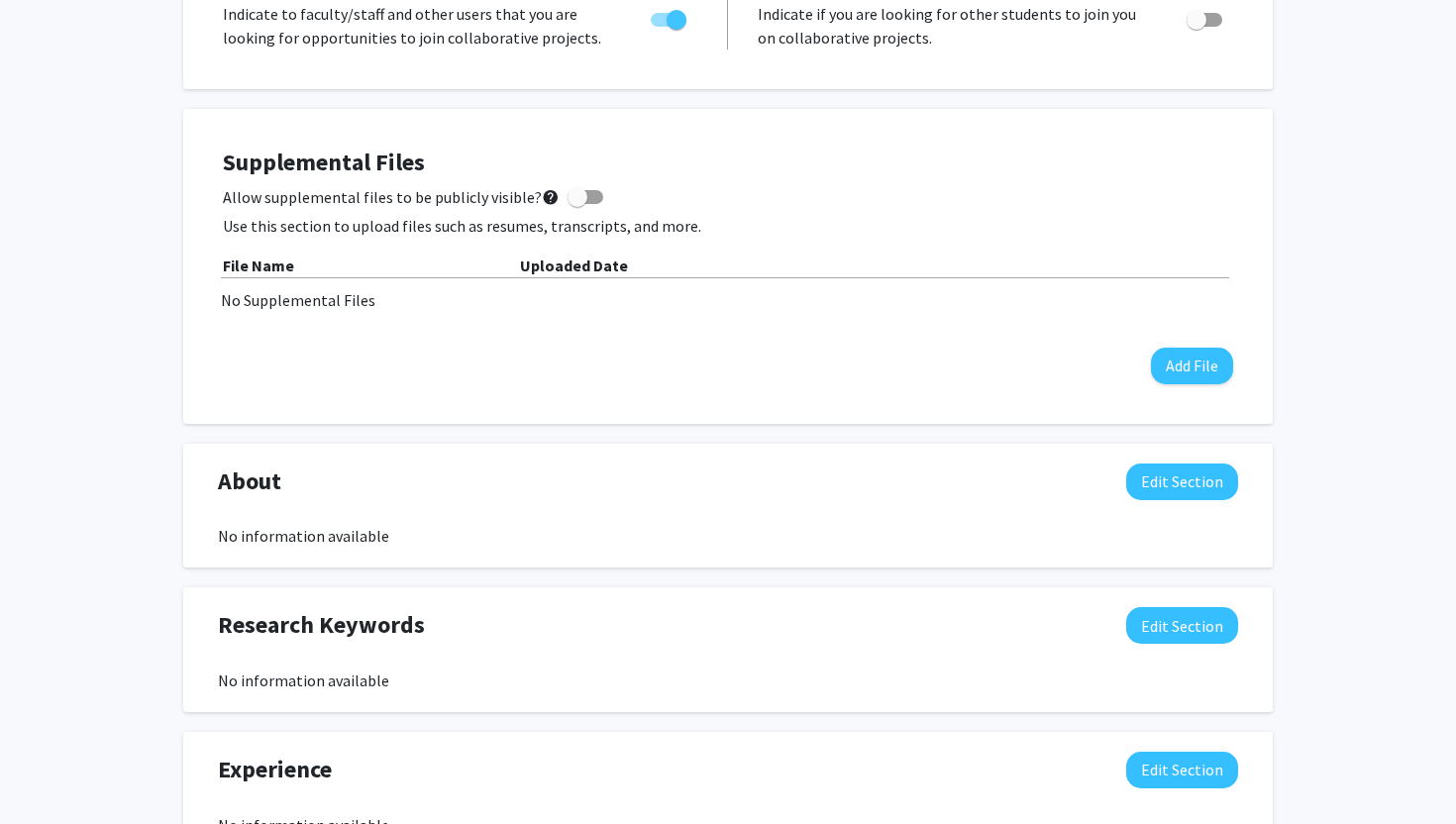 scroll, scrollTop: 449, scrollLeft: 0, axis: vertical 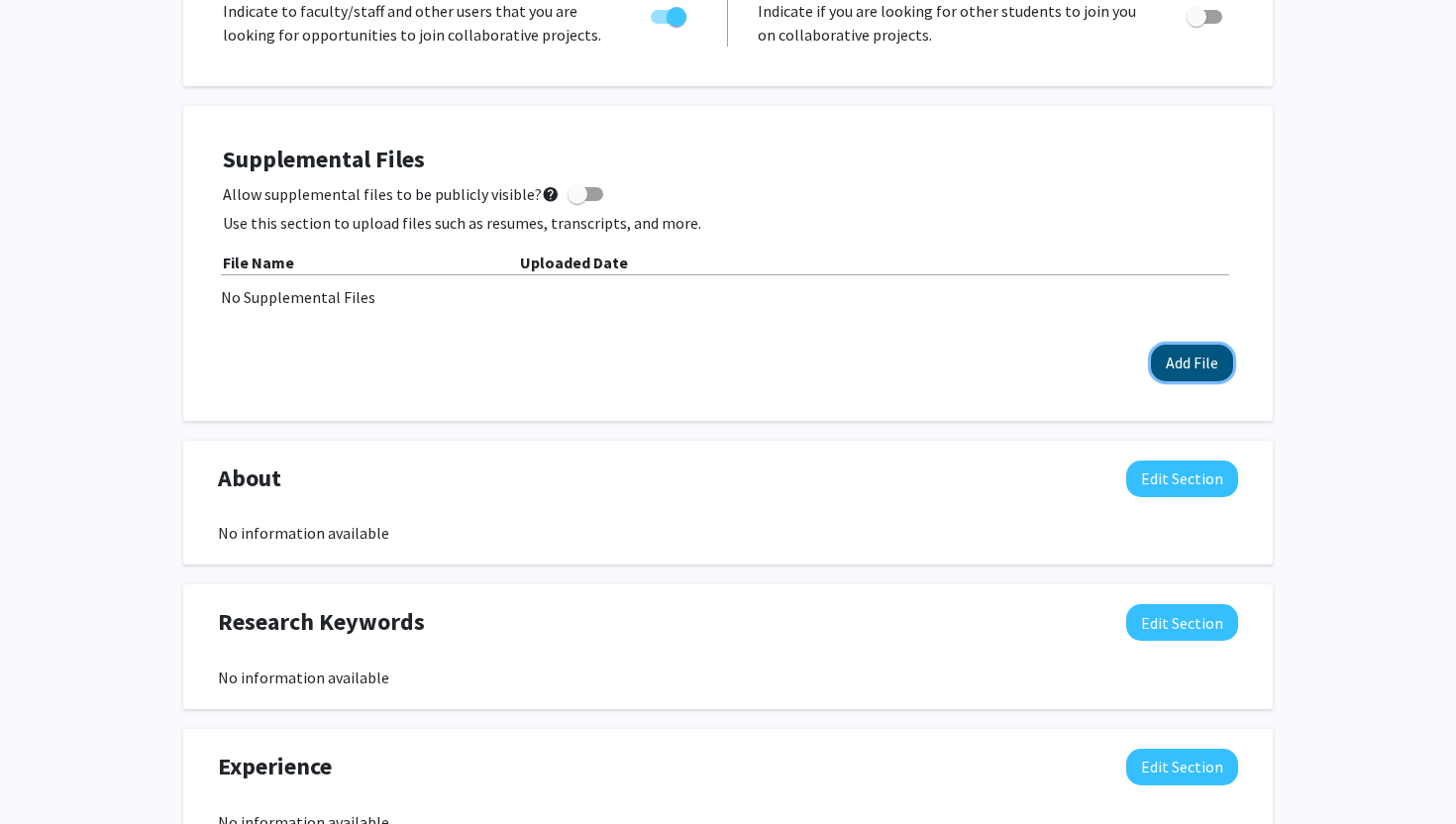 click on "Add File" 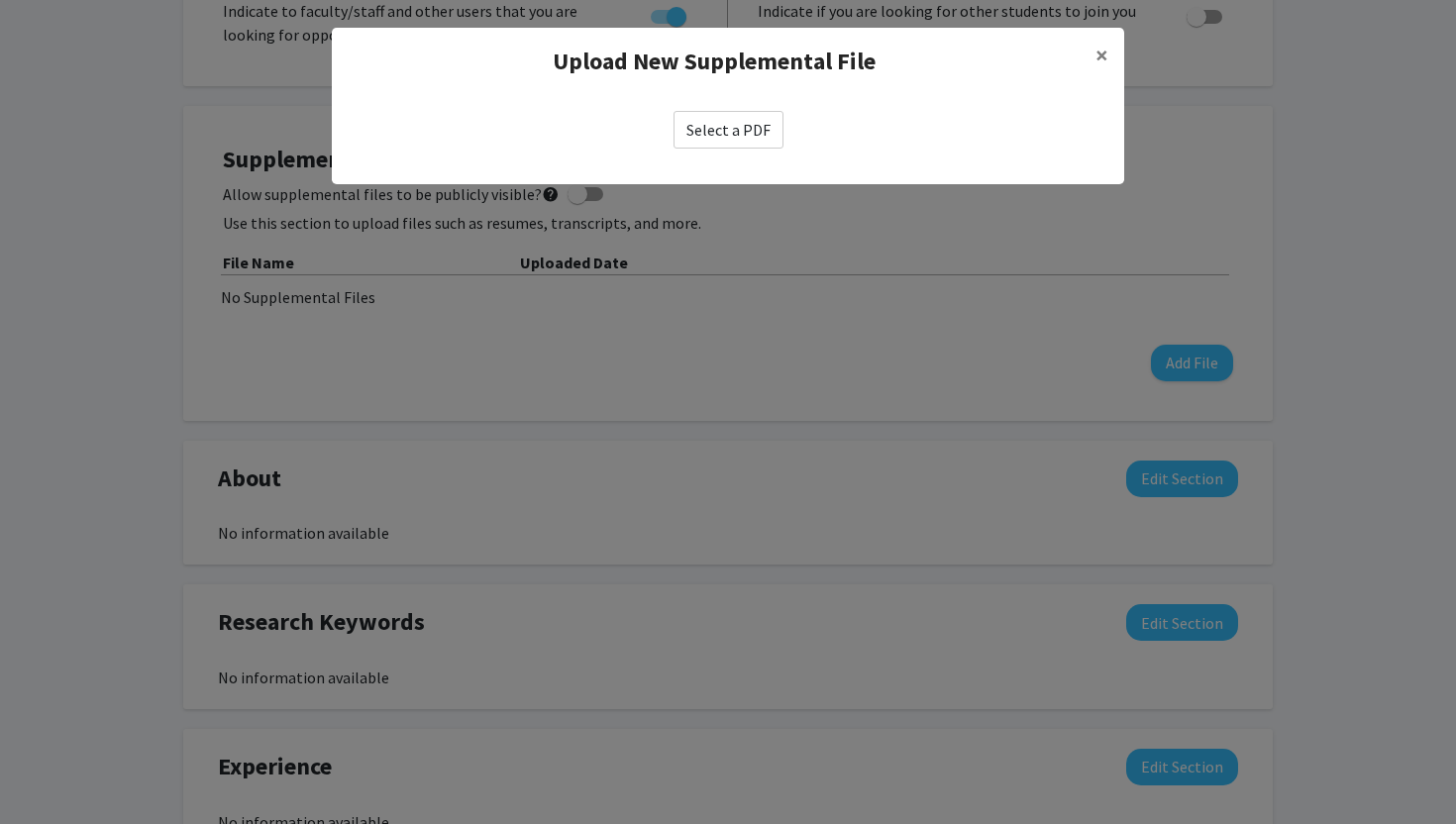 click on "Select a PDF" 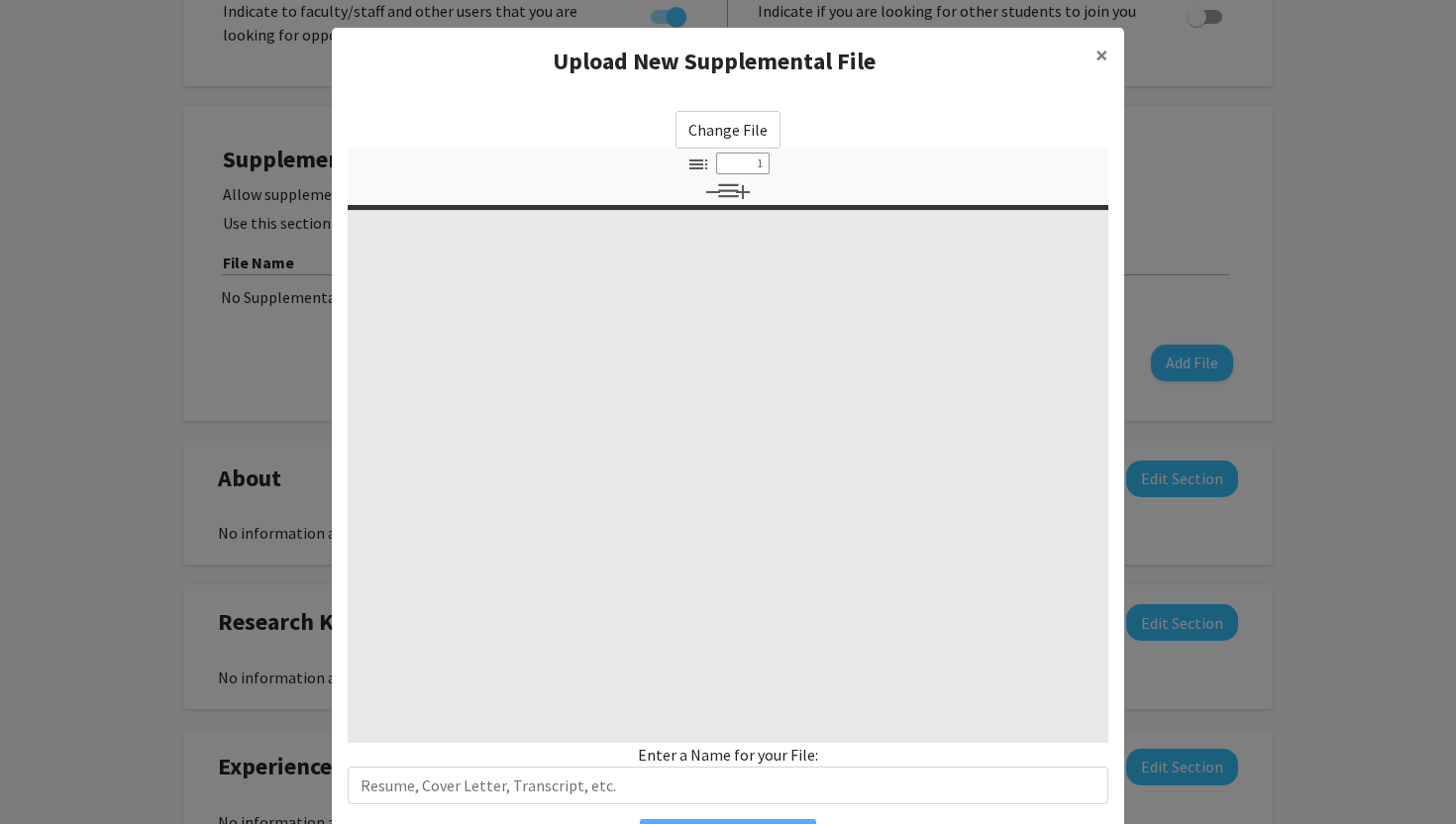 select on "custom" 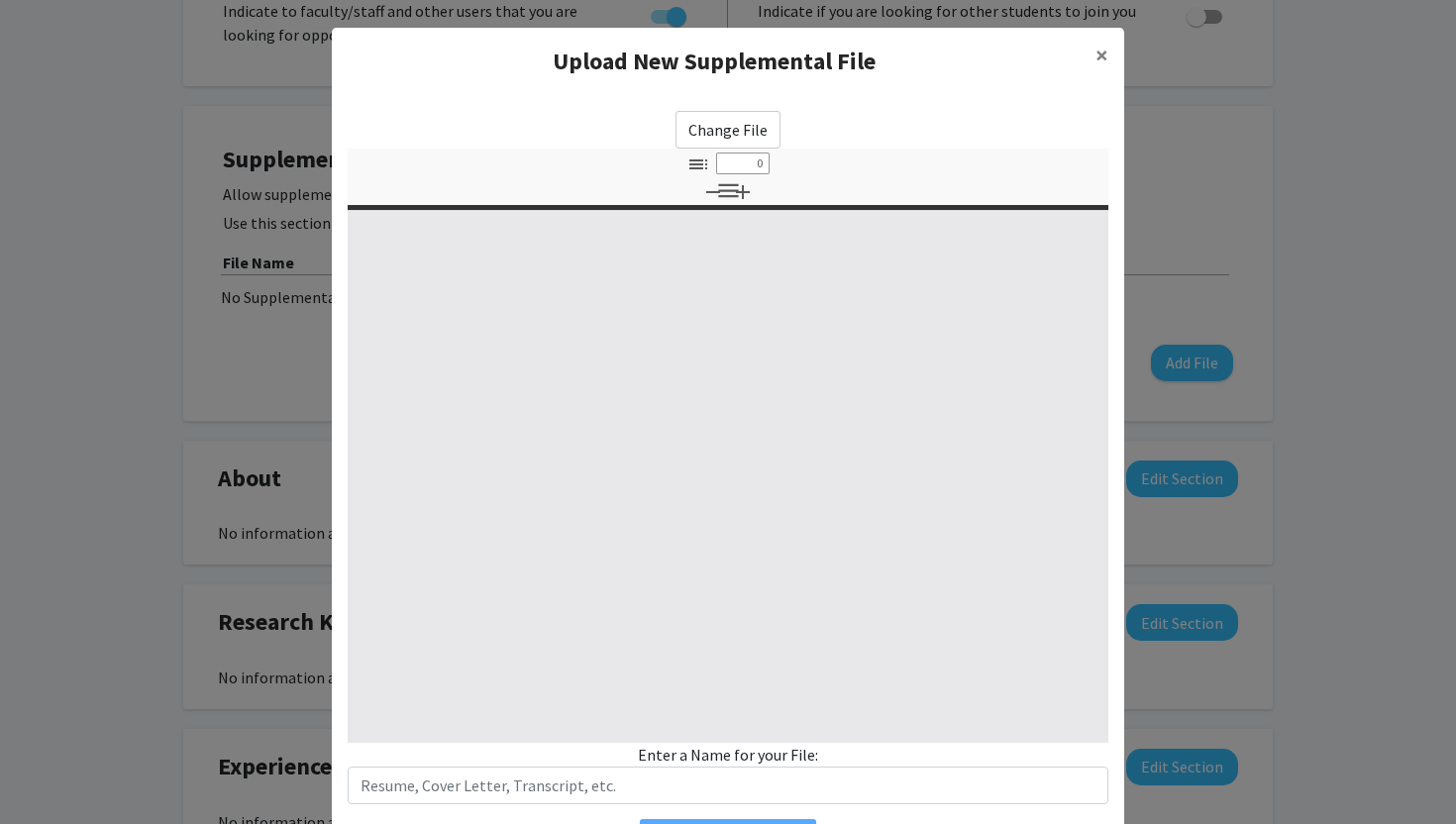 select on "custom" 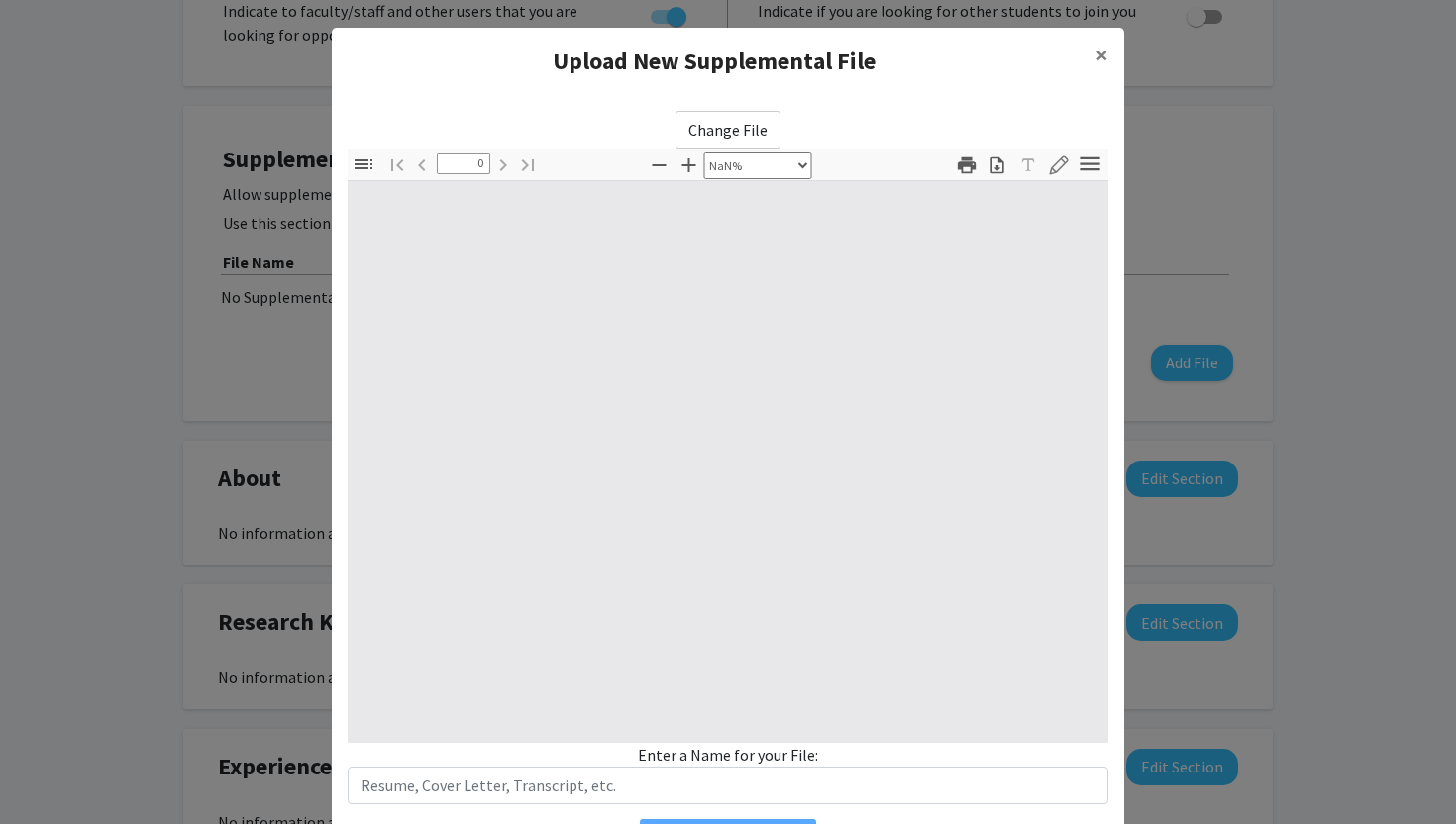 type on "1" 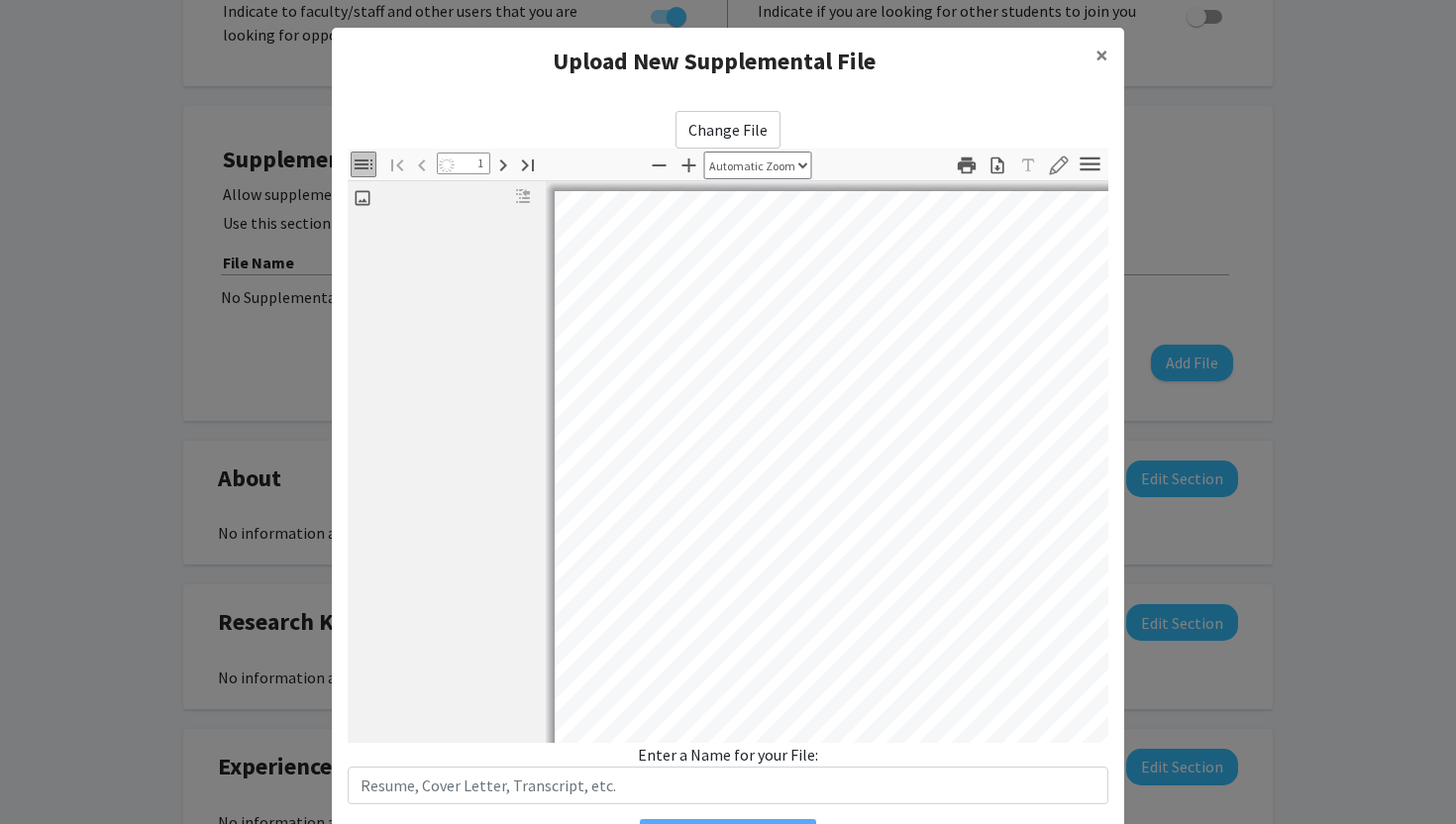 select on "auto" 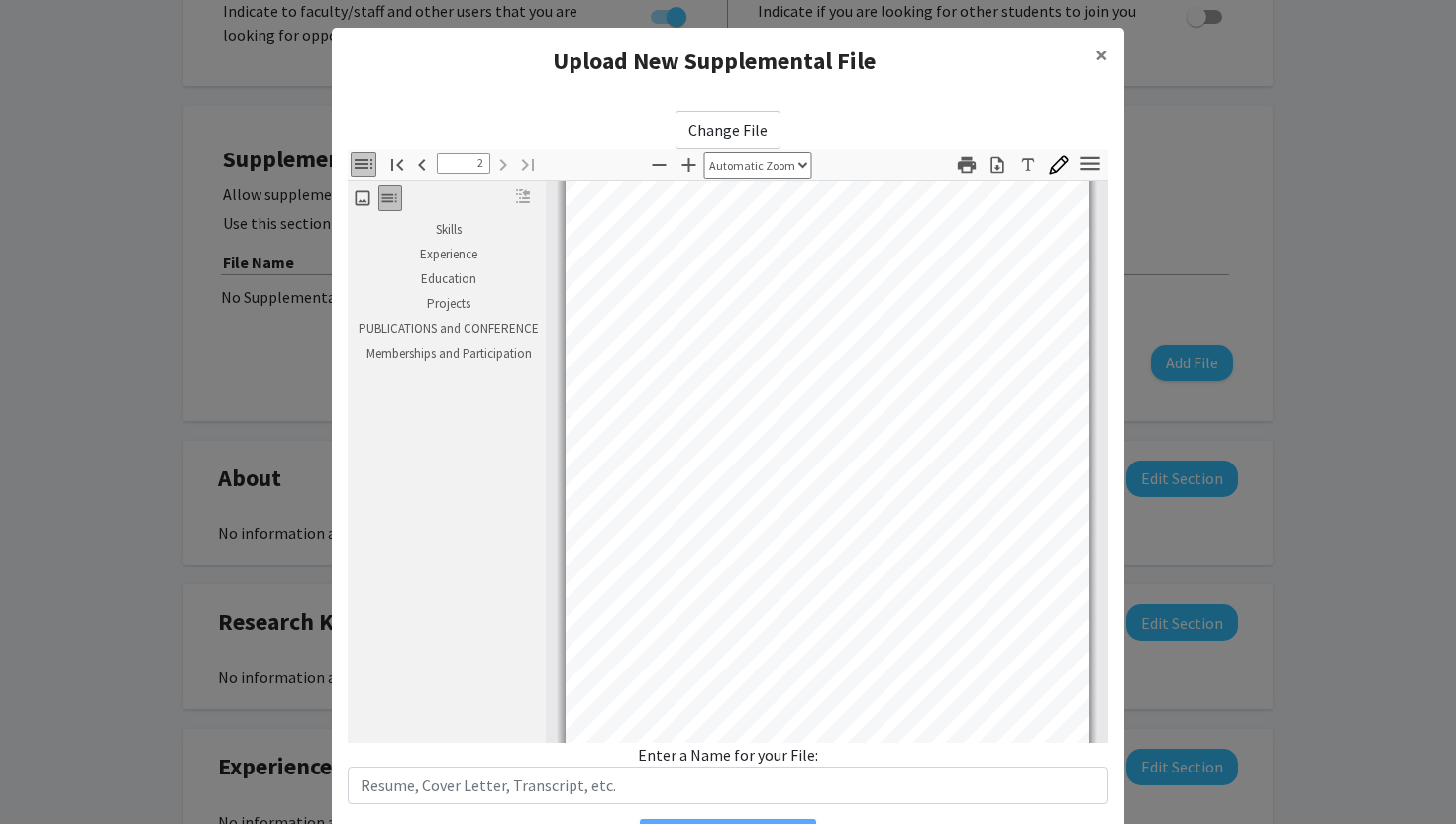 scroll, scrollTop: 947, scrollLeft: 0, axis: vertical 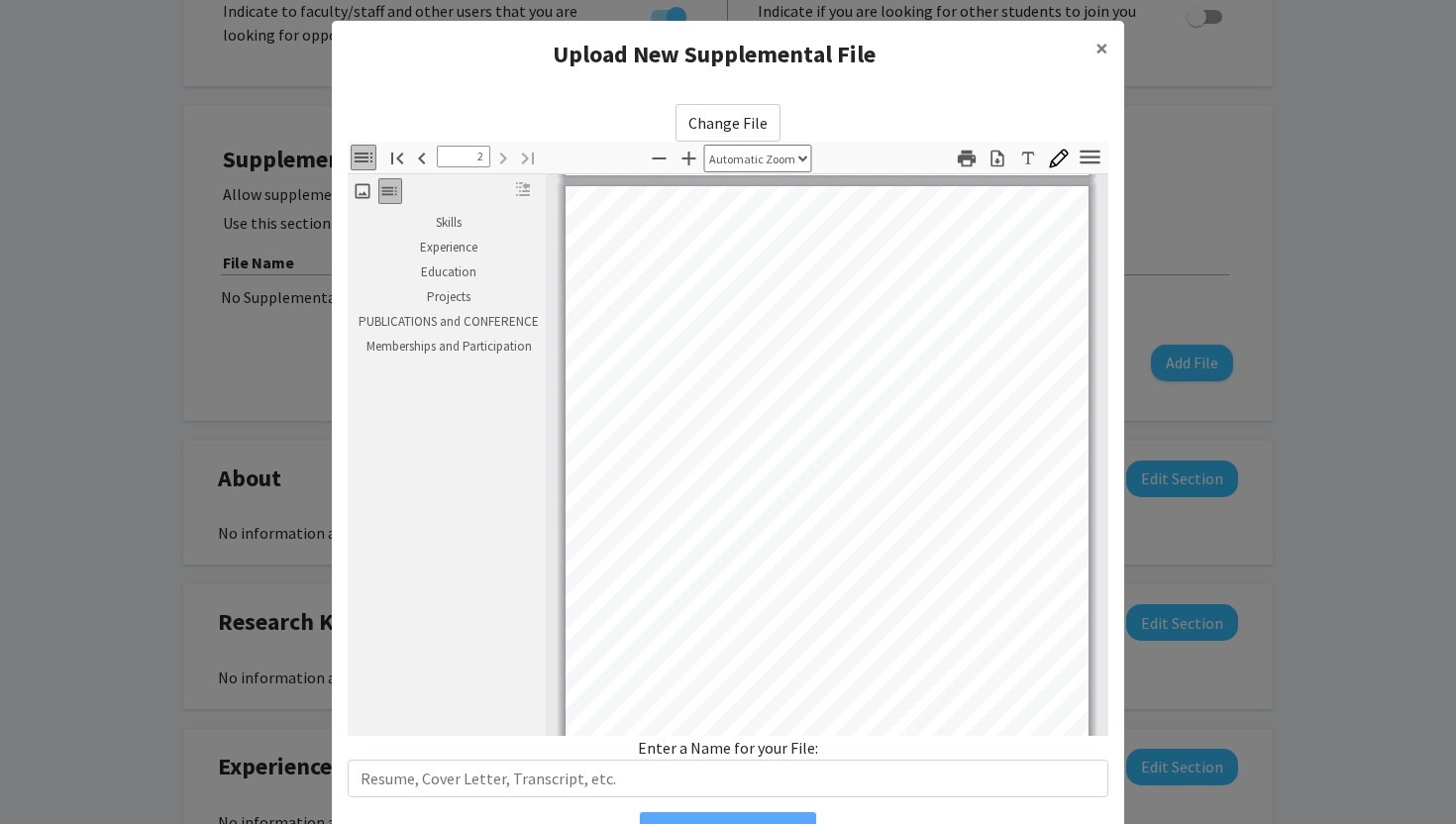 type on "1" 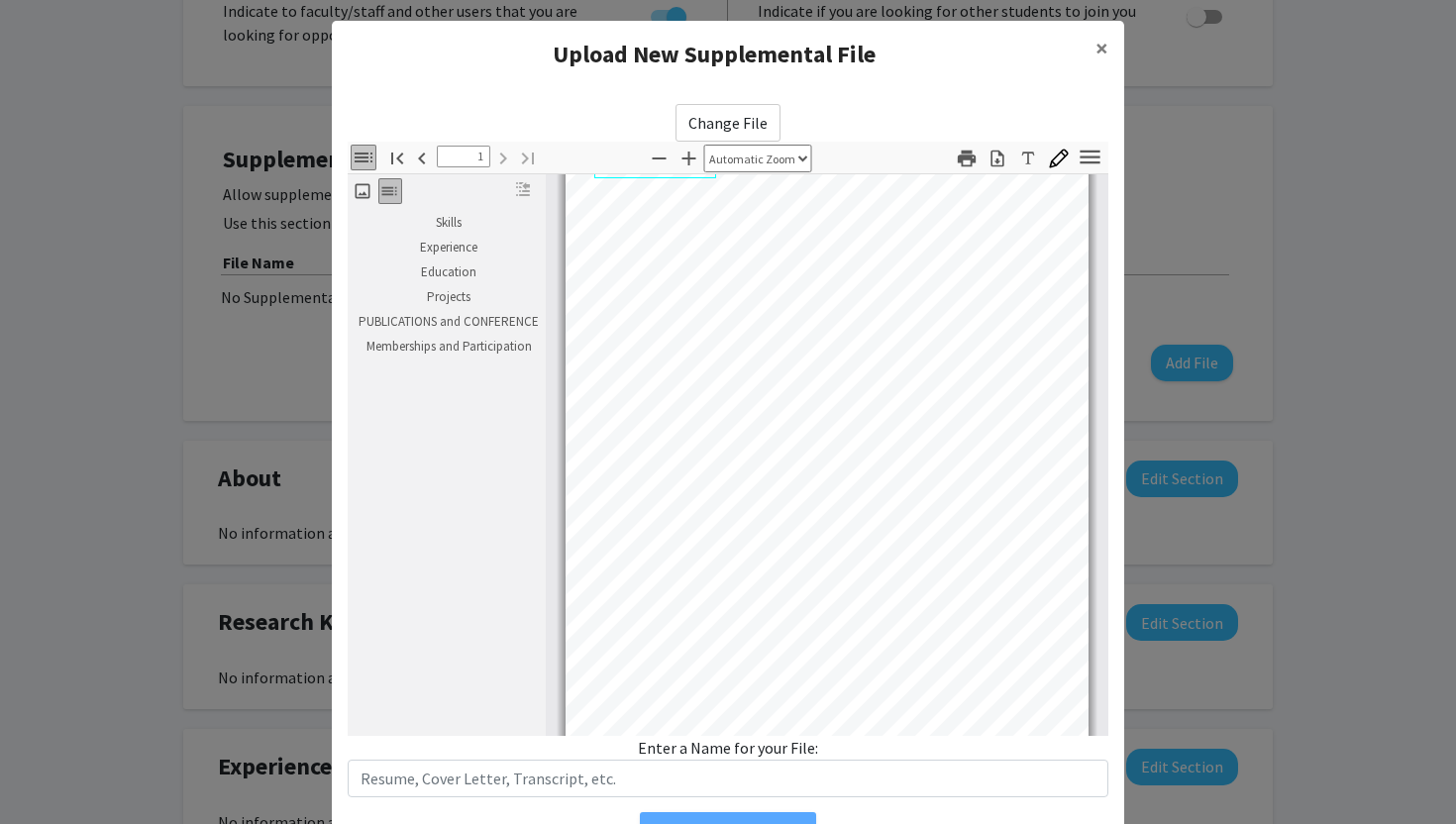 scroll, scrollTop: 0, scrollLeft: 0, axis: both 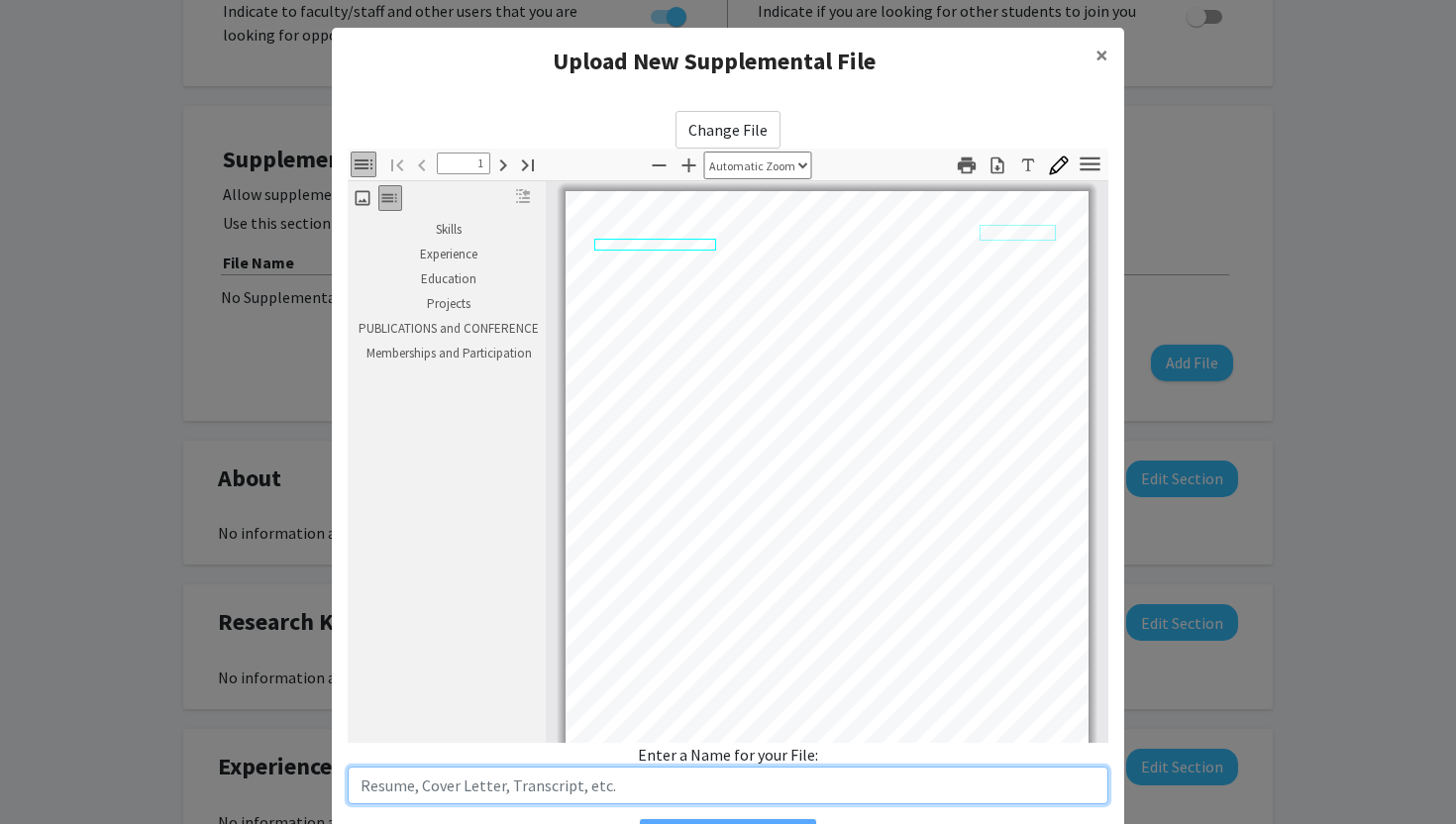 click at bounding box center [728, 785] 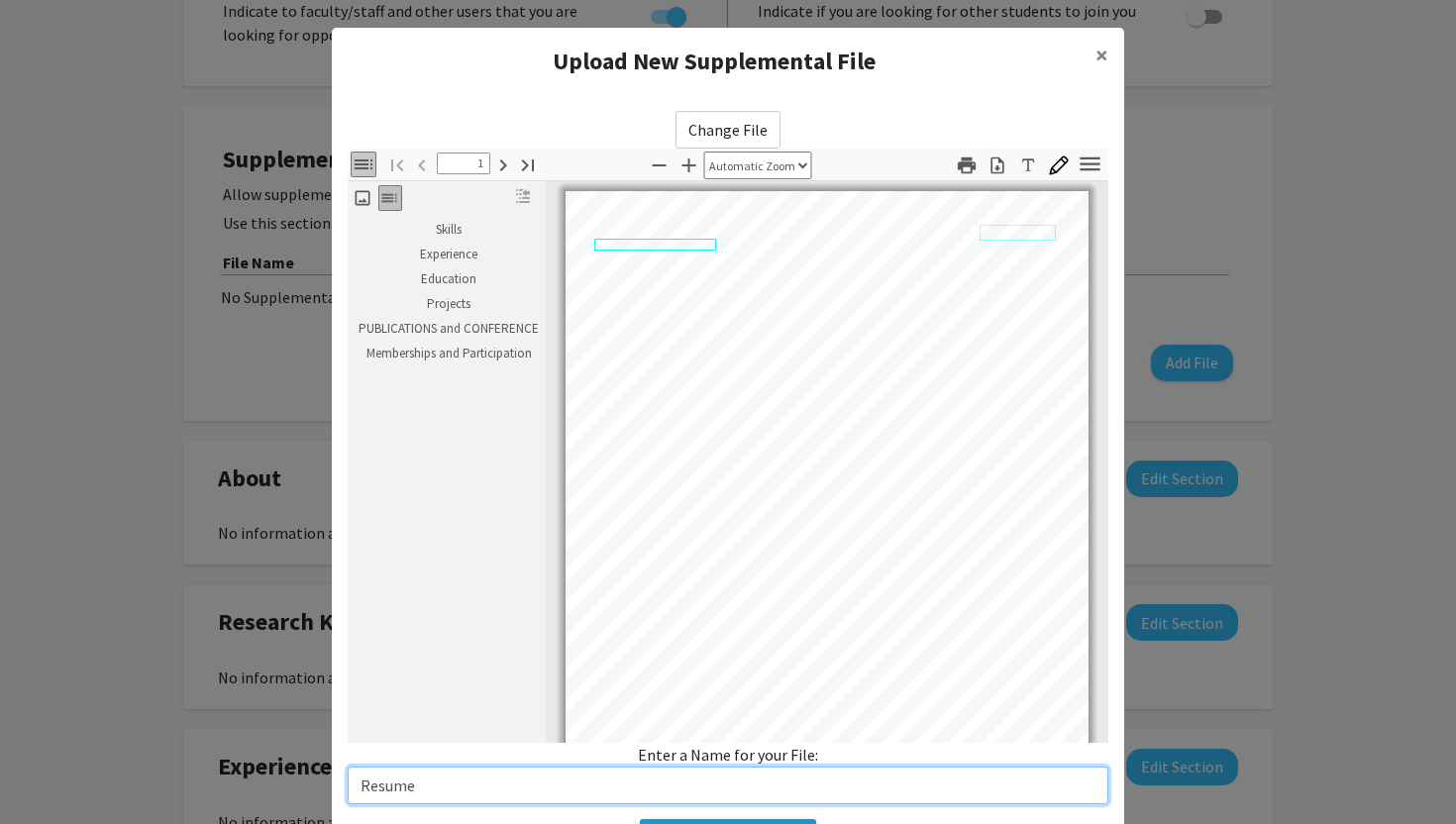 type on "Resume" 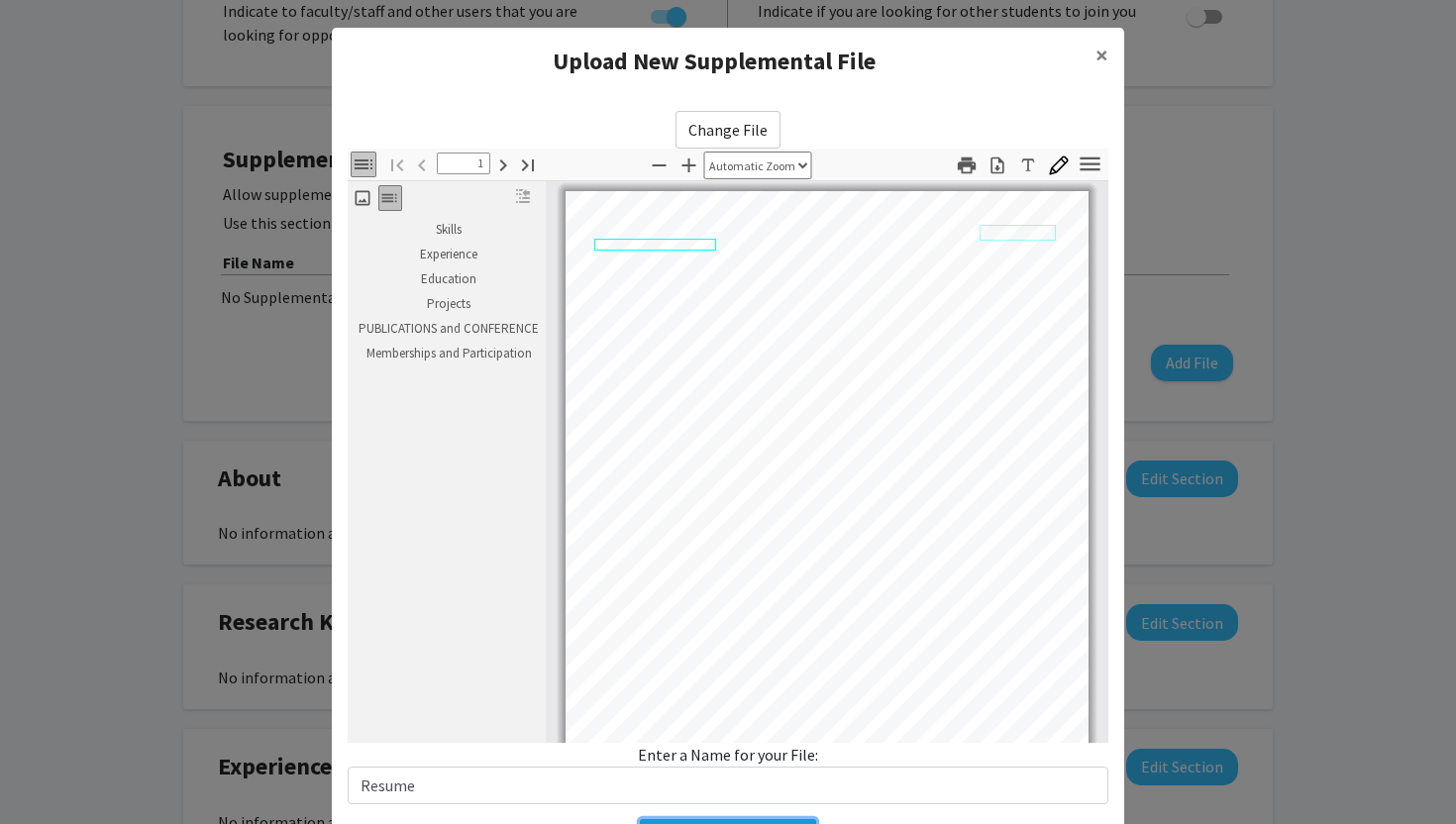 click on "Add Supplemental File" 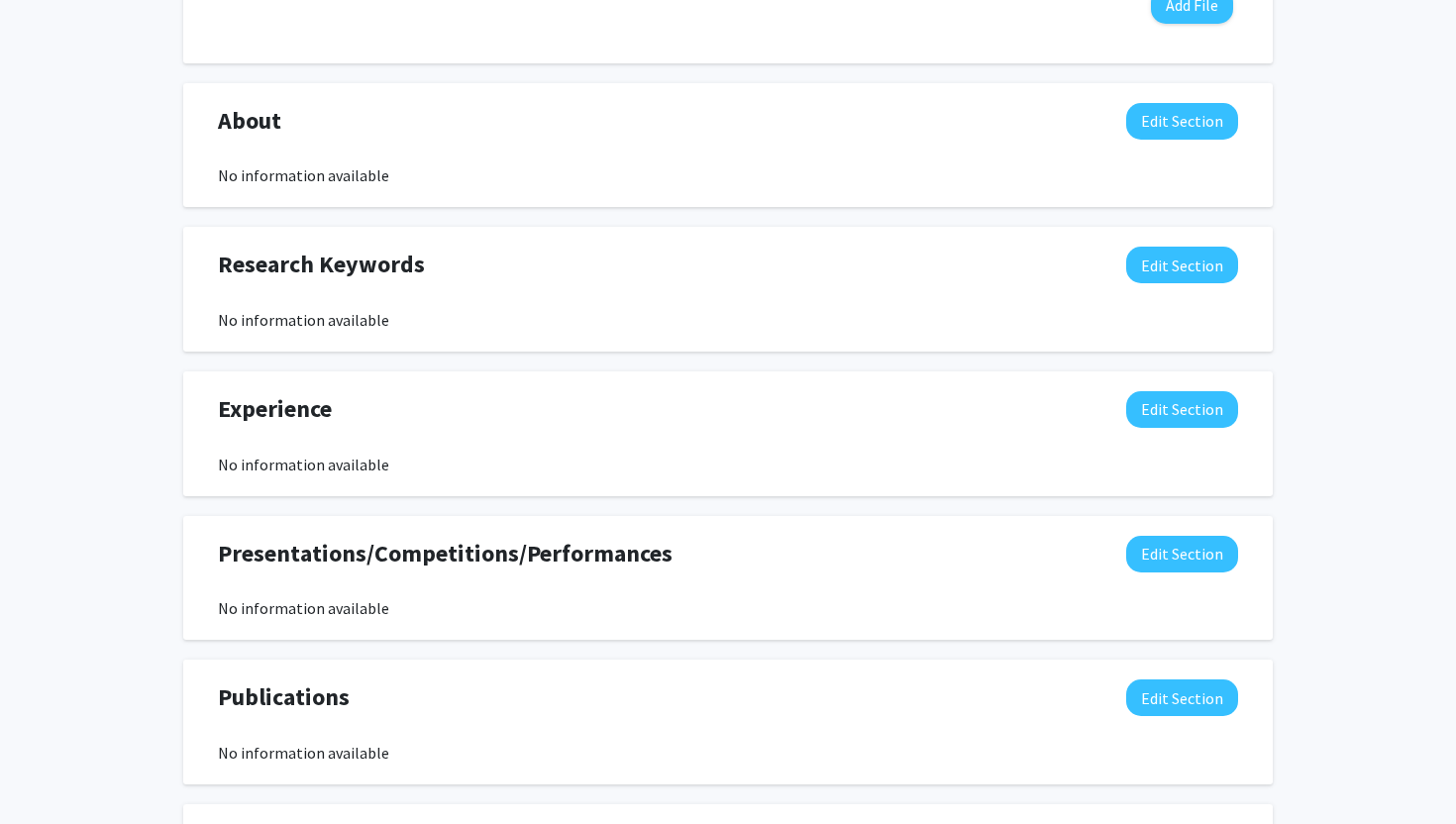scroll, scrollTop: 844, scrollLeft: 0, axis: vertical 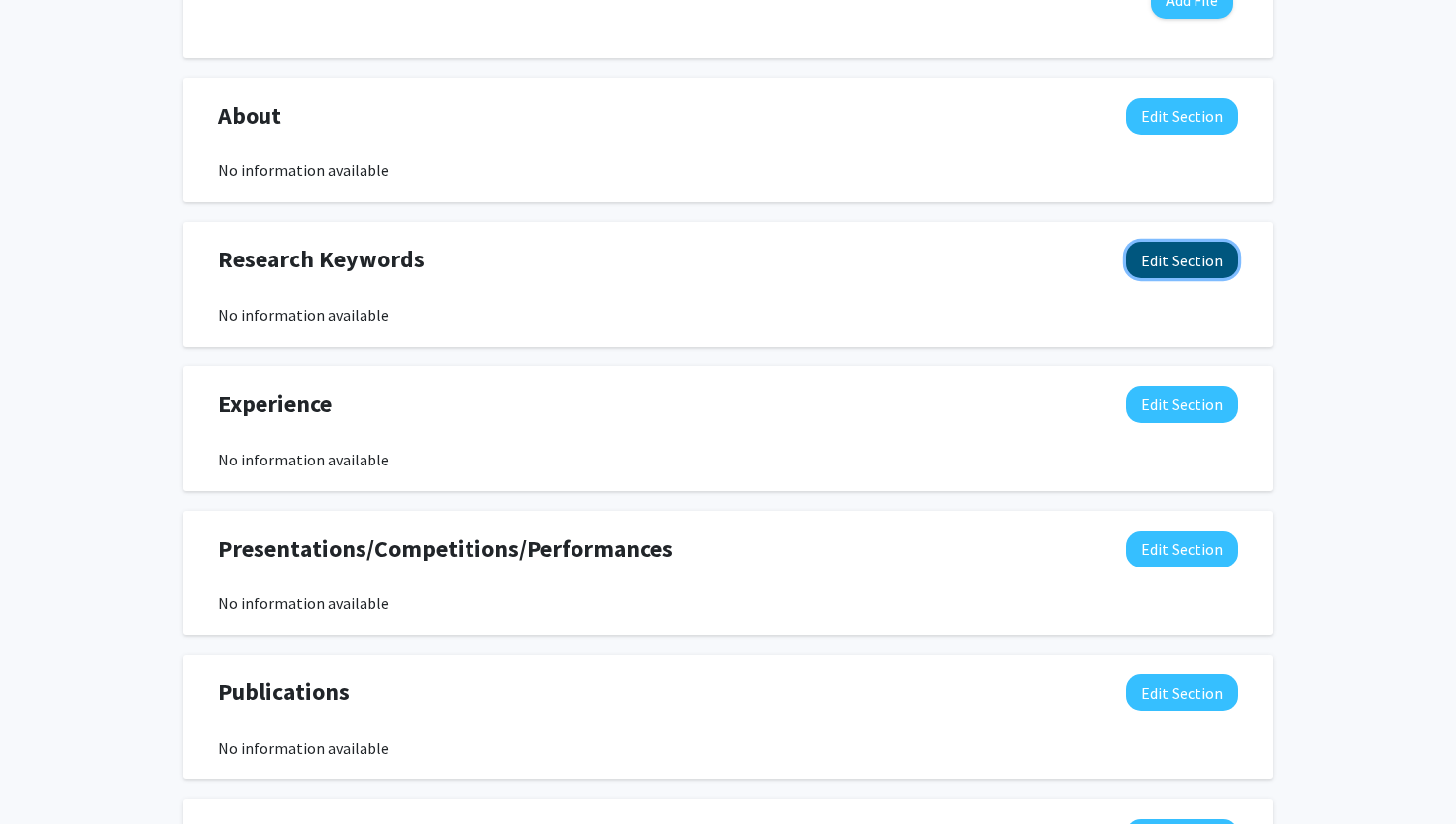click on "Edit Section" 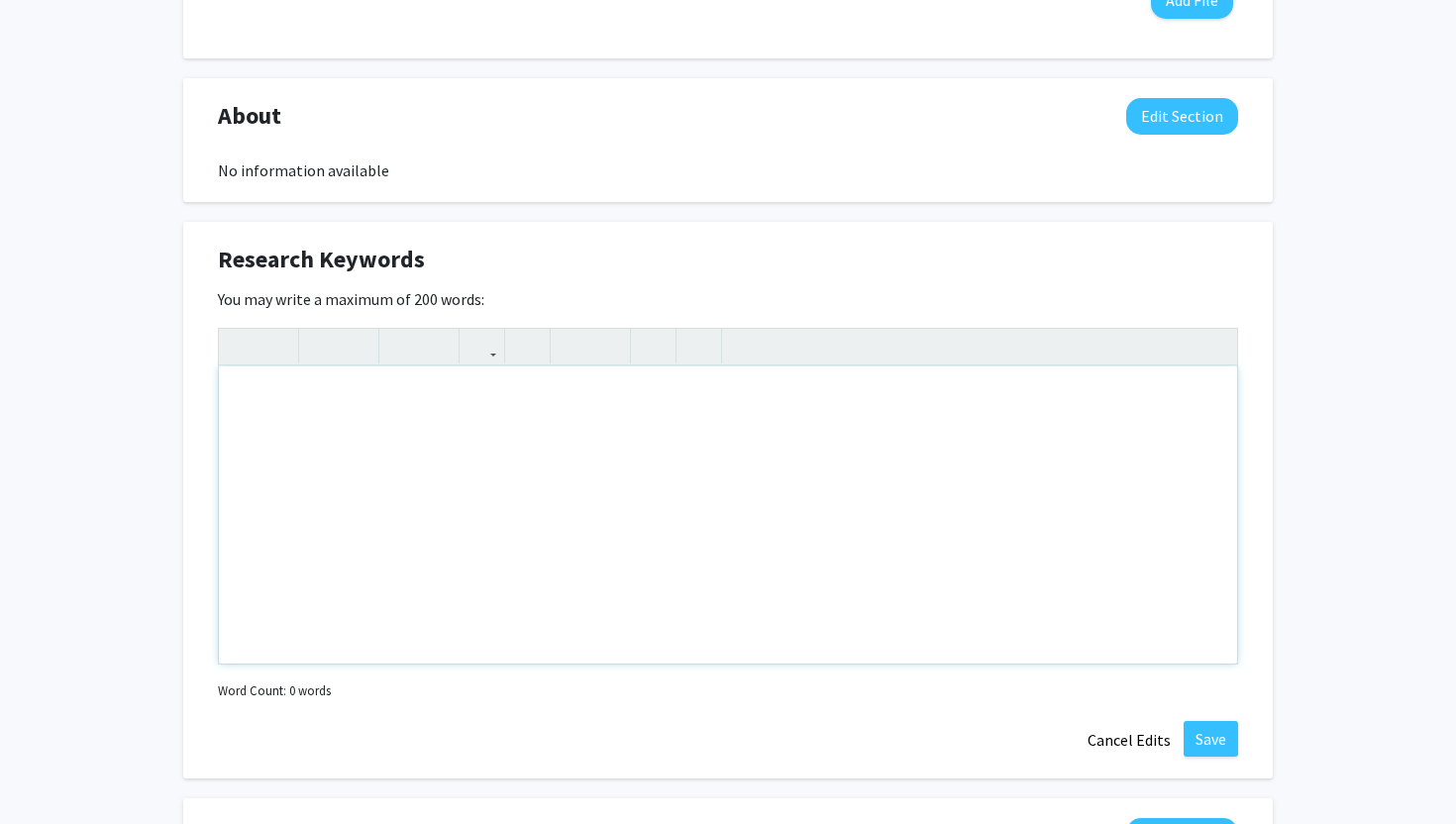 click at bounding box center [728, 515] 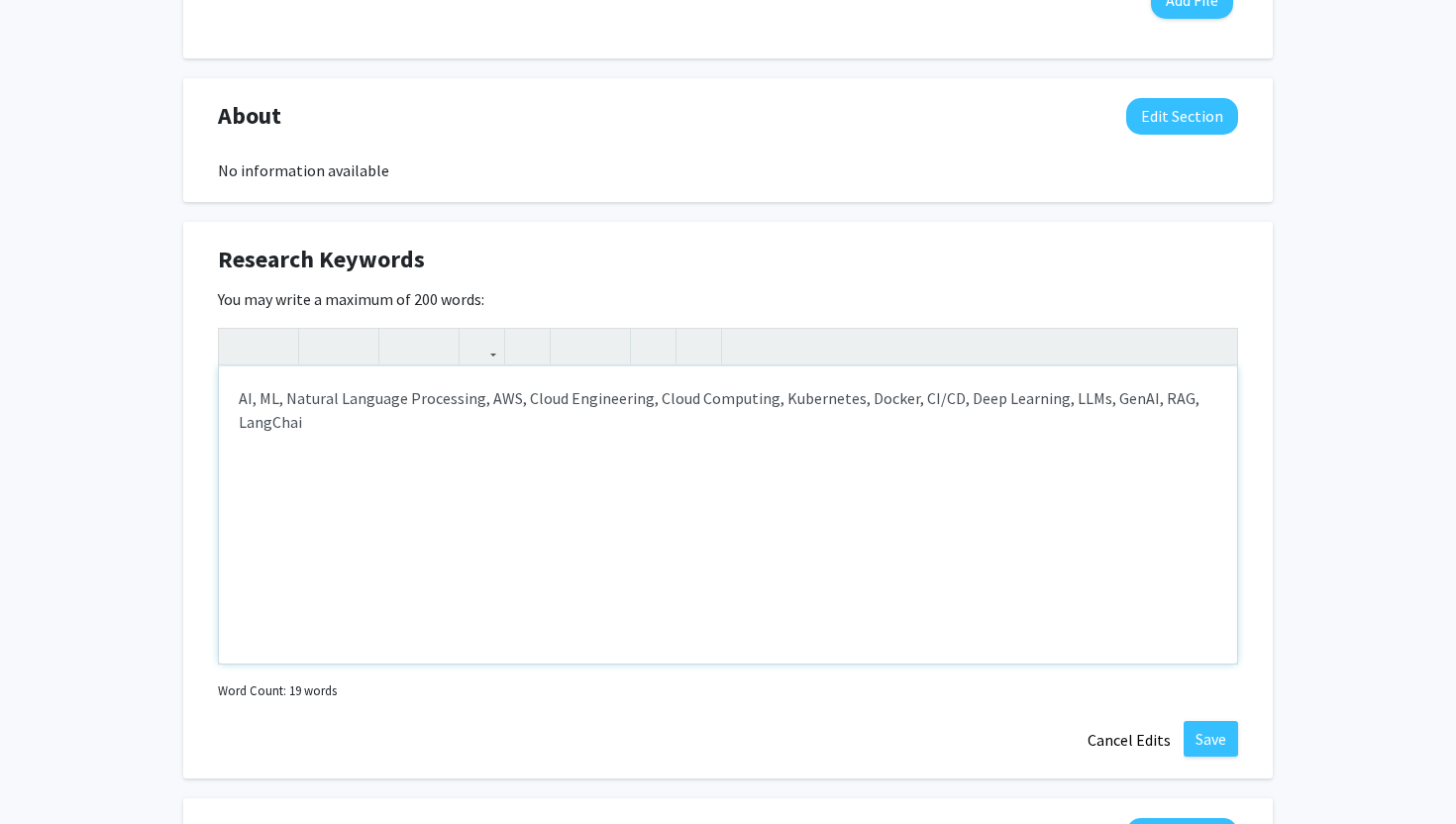 type on "AI, ML, Natural Language Processing, AWS, Cloud Engineering, Cloud Computing, Kubernetes, Docker, CI/CD, Deep Learning, LLMs, GenAI, RAG, LangChain" 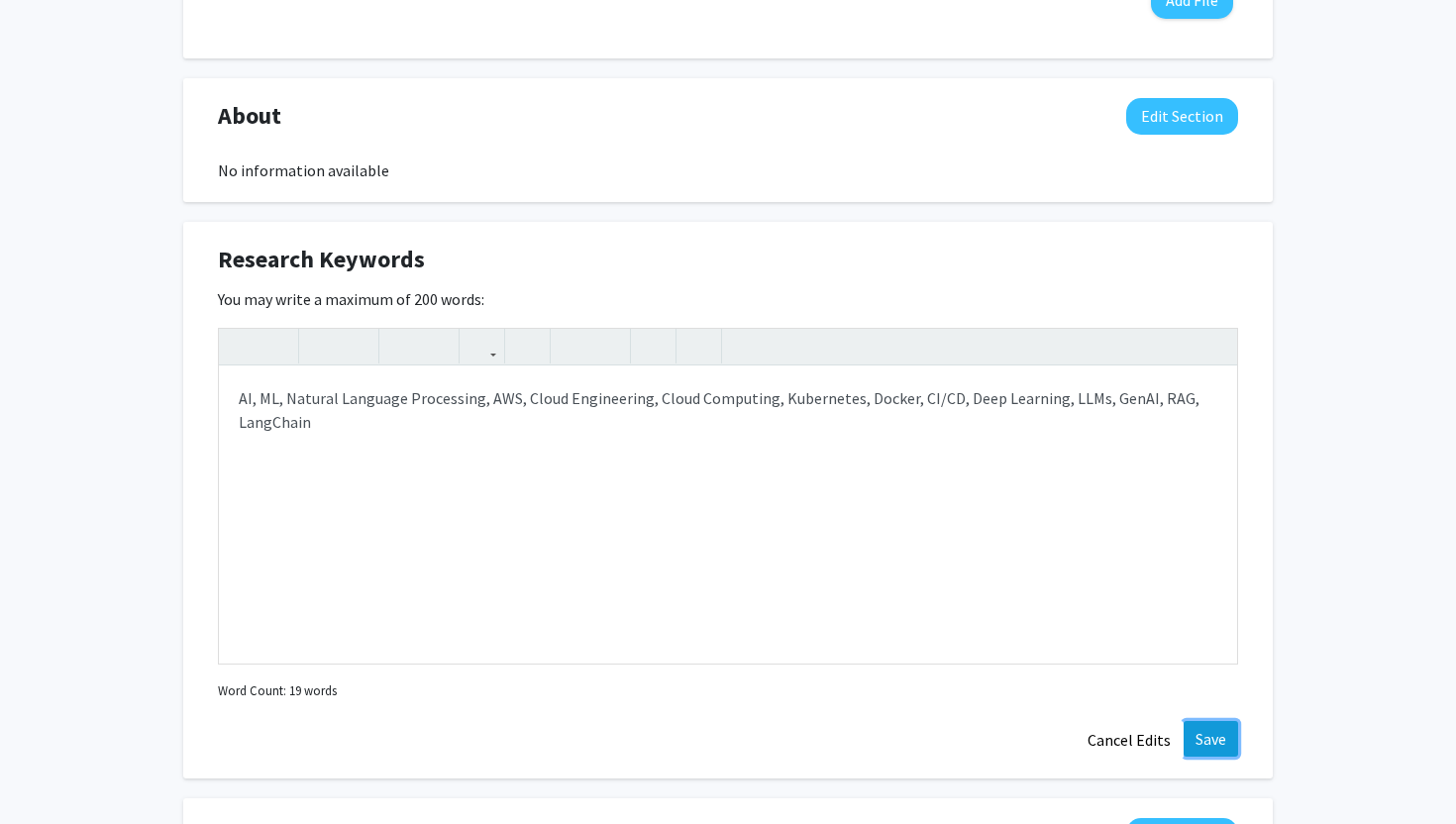 click on "Save" 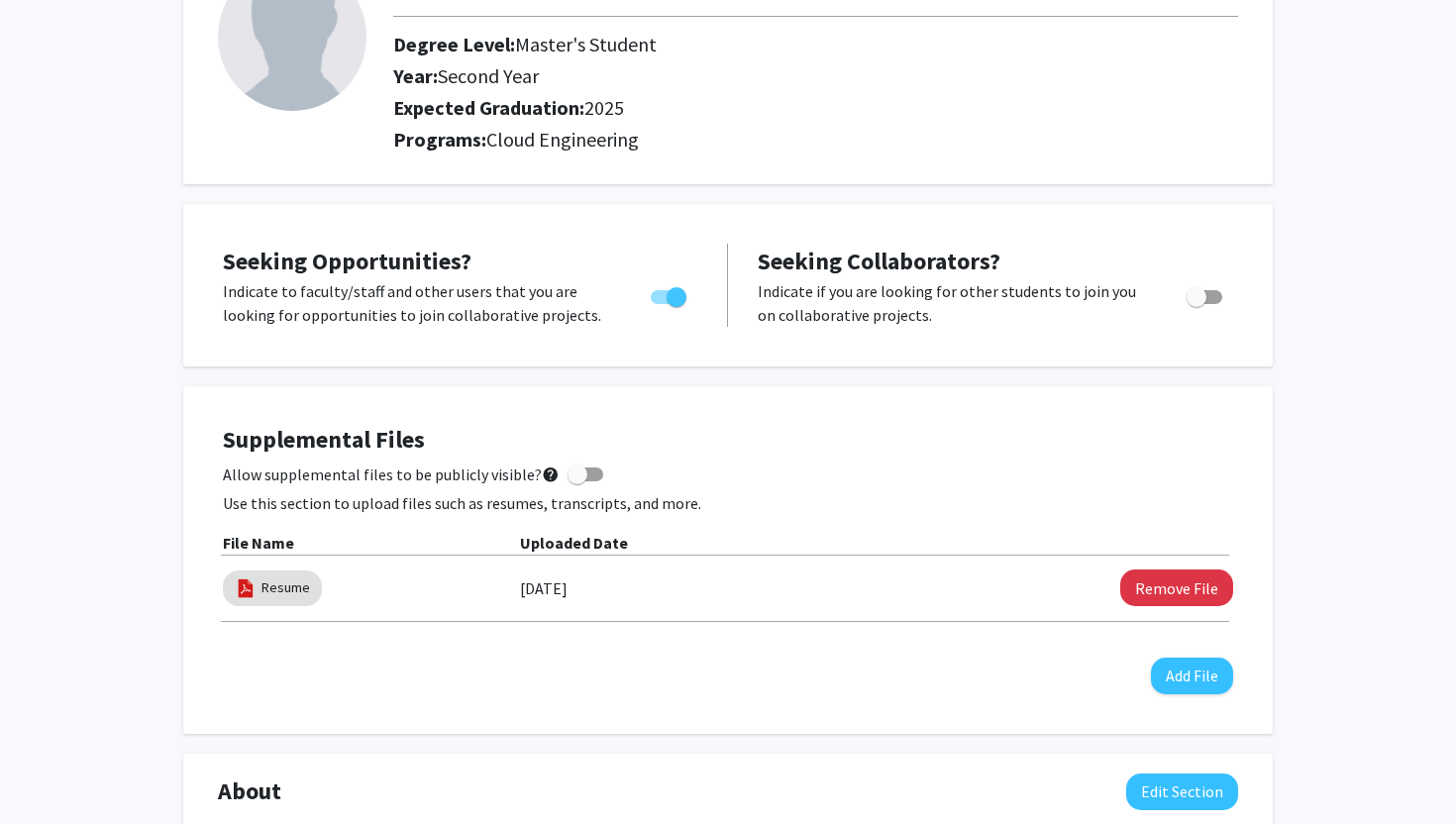 scroll, scrollTop: 0, scrollLeft: 0, axis: both 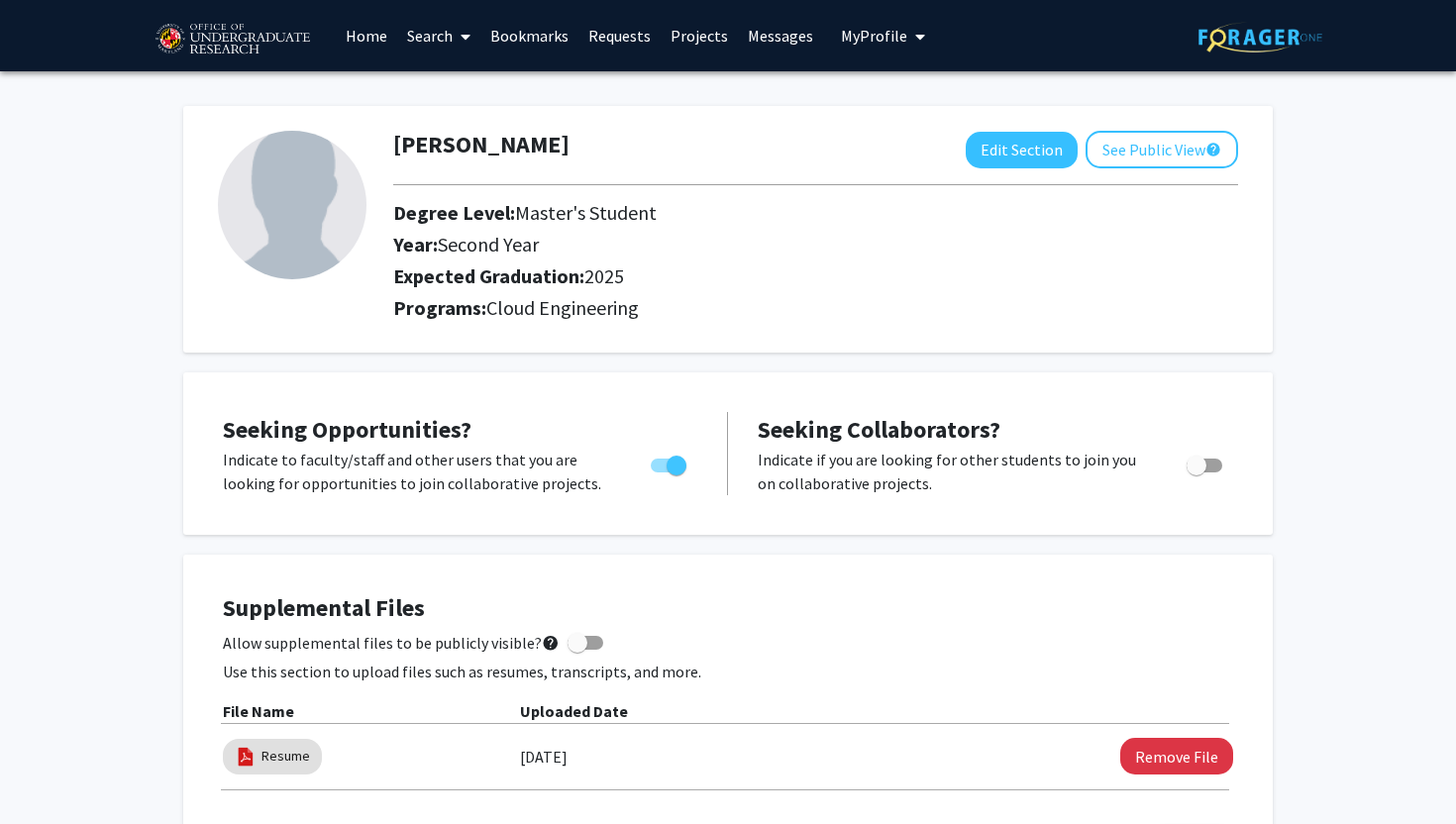 click on "Projects" at bounding box center (699, 36) 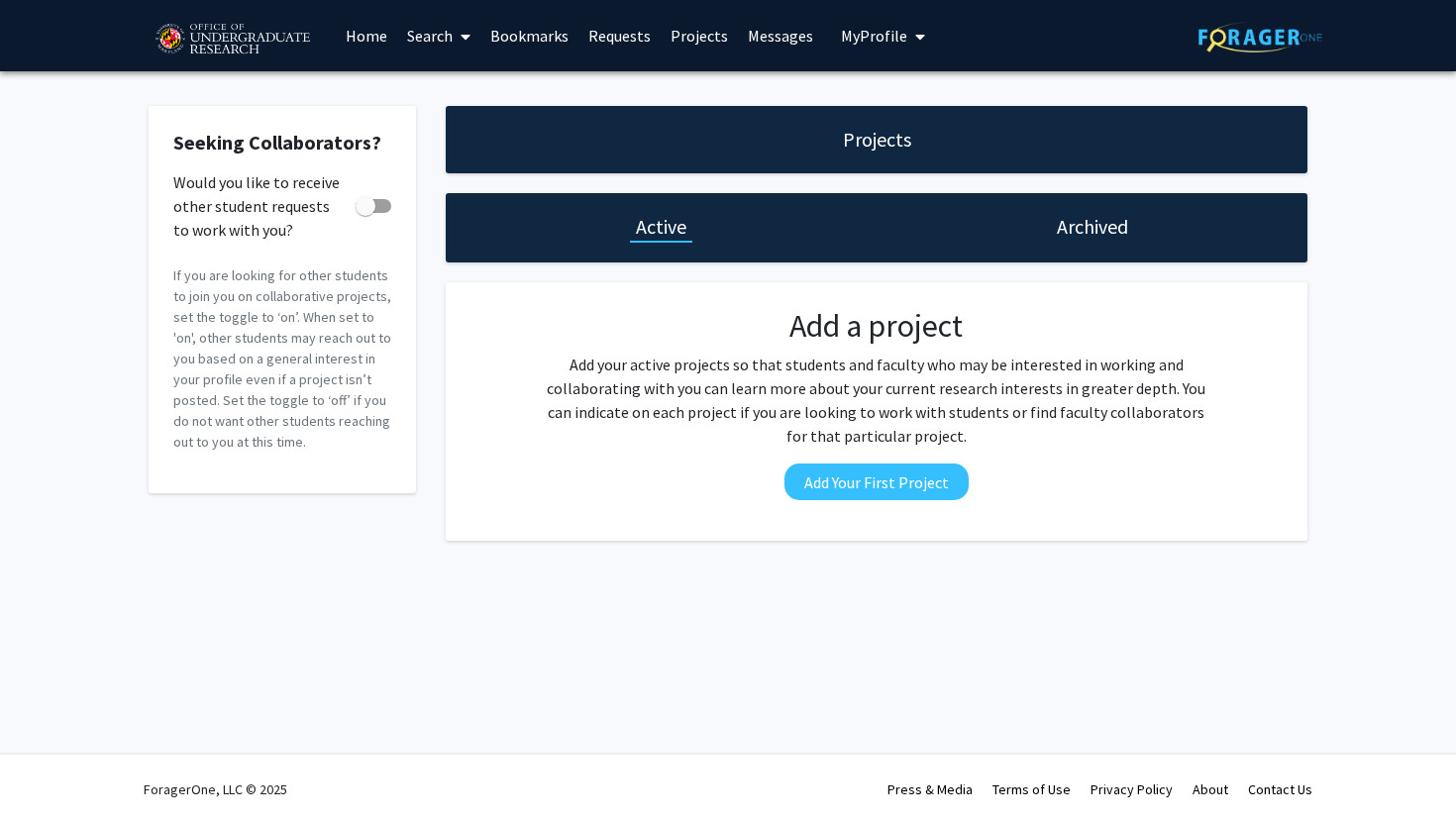 click on "Projects" 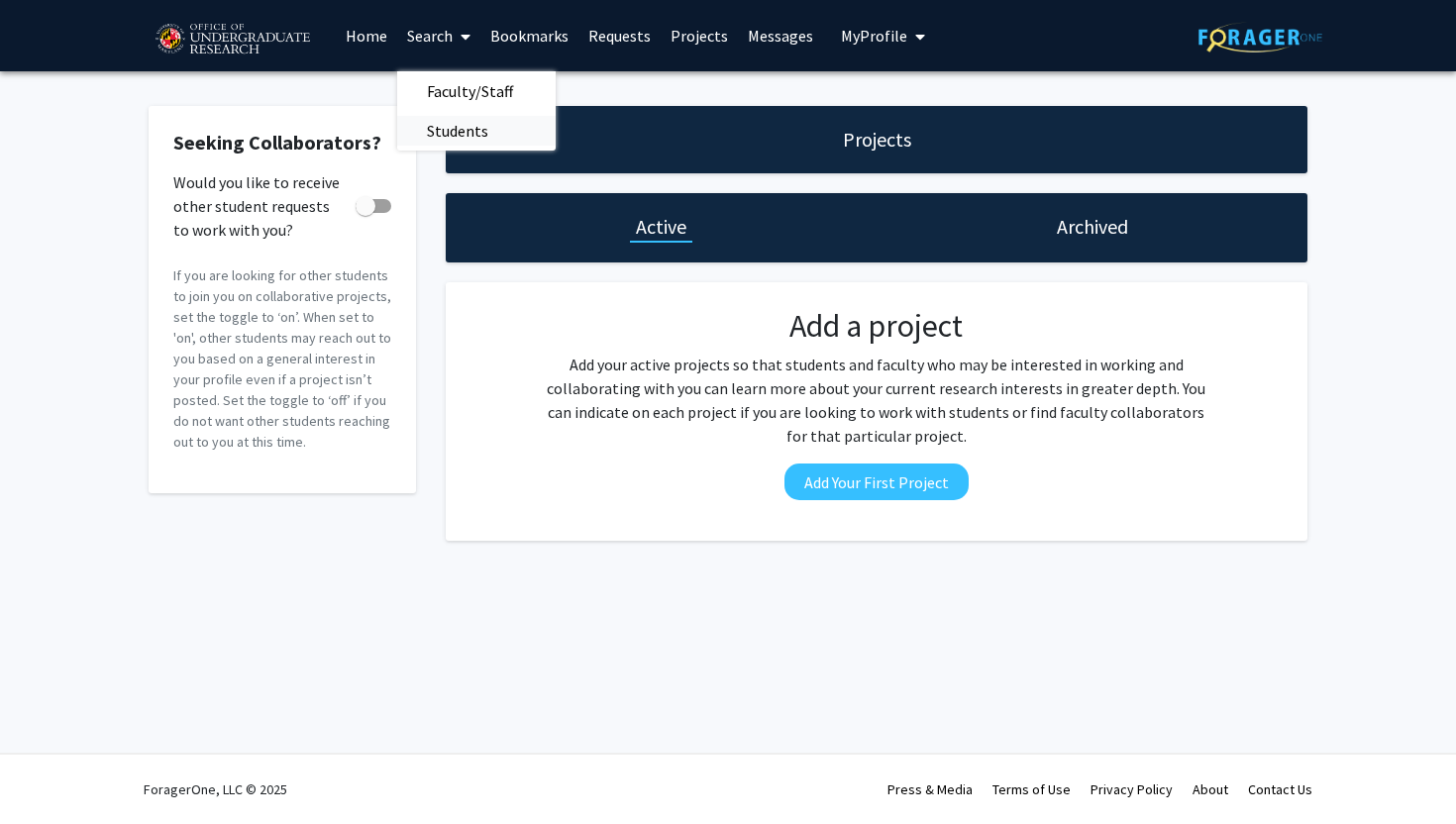 click on "Students" at bounding box center (458, 131) 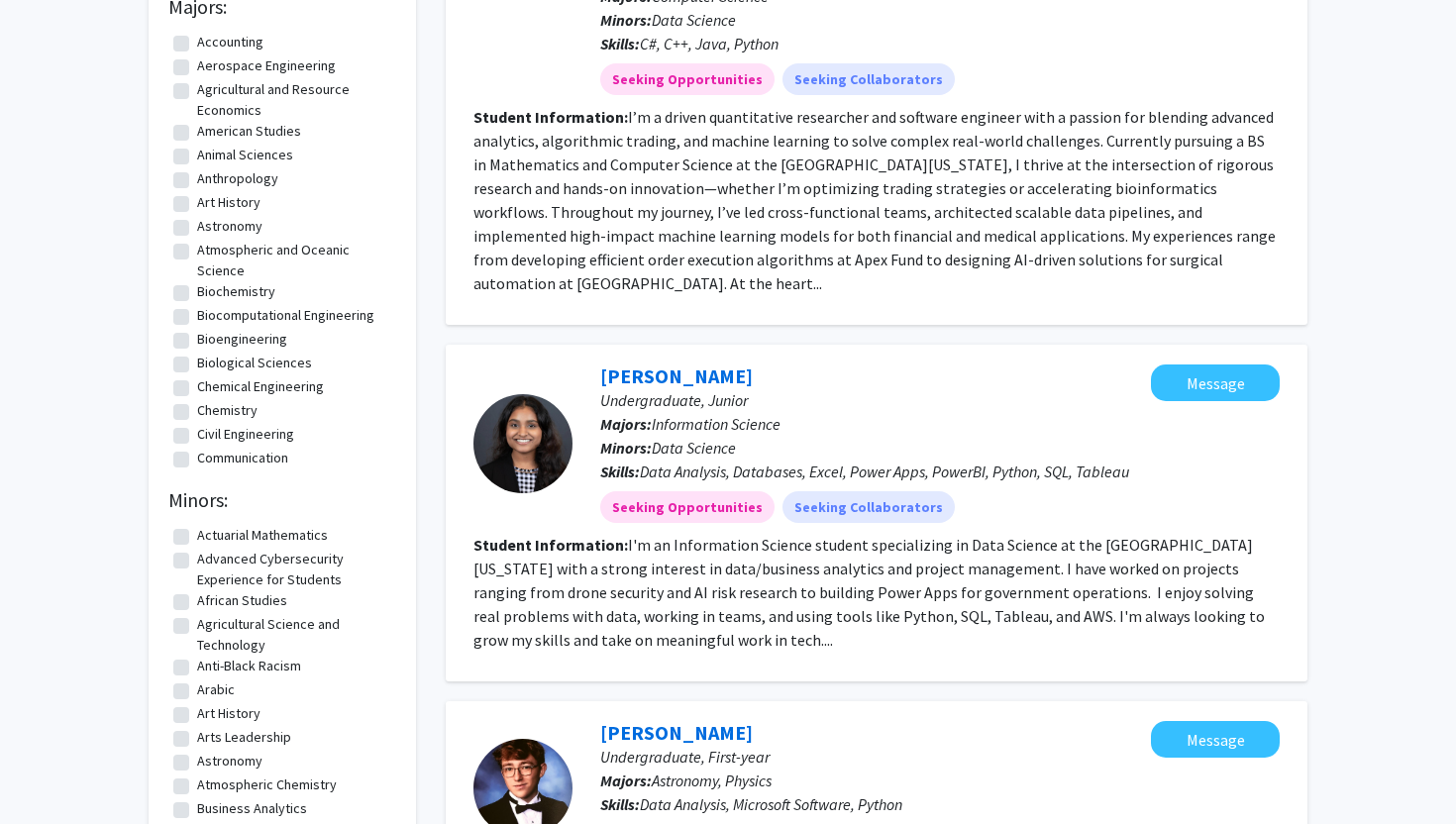 scroll, scrollTop: 0, scrollLeft: 0, axis: both 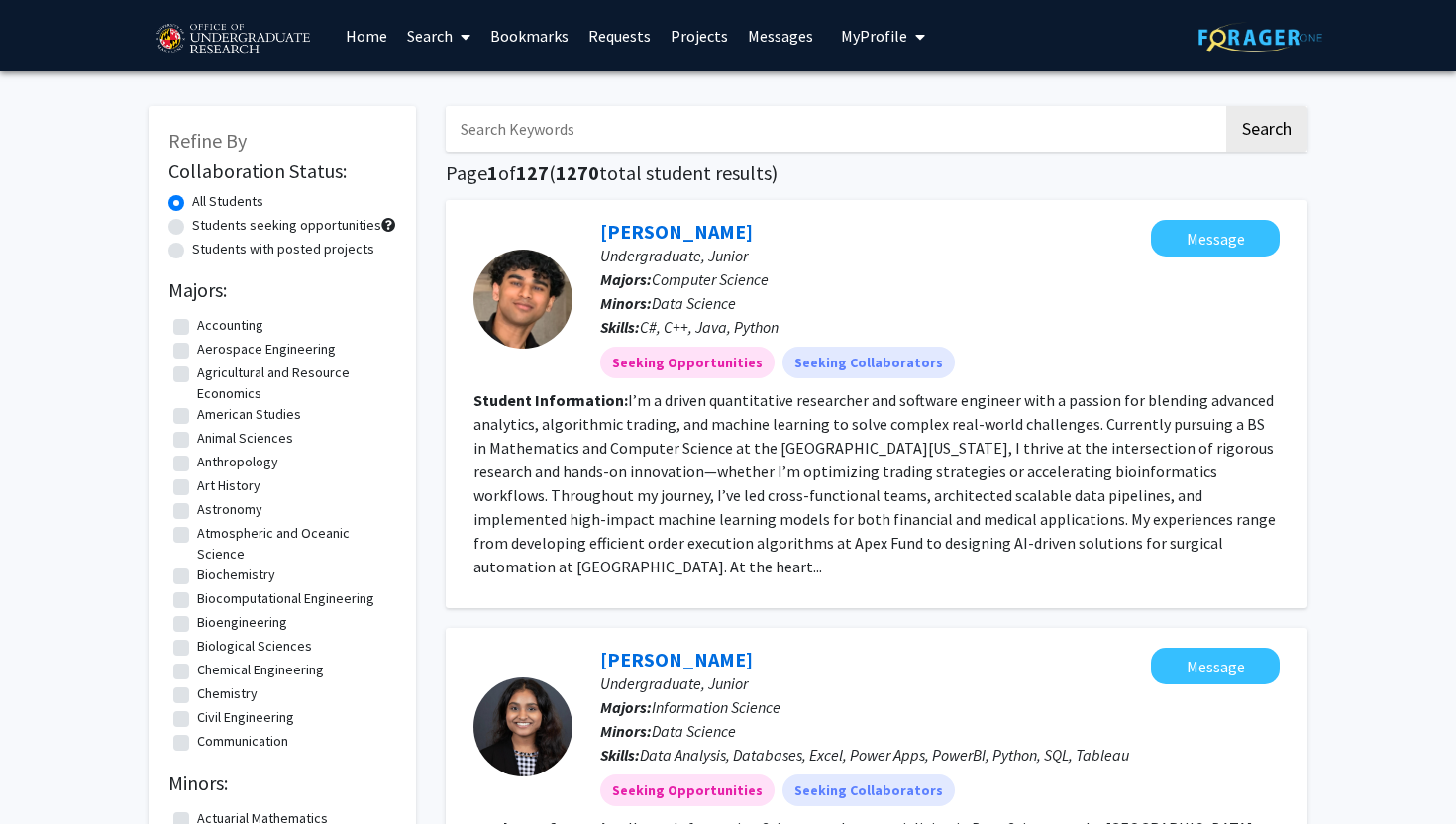 click on "Search" at bounding box center [439, 36] 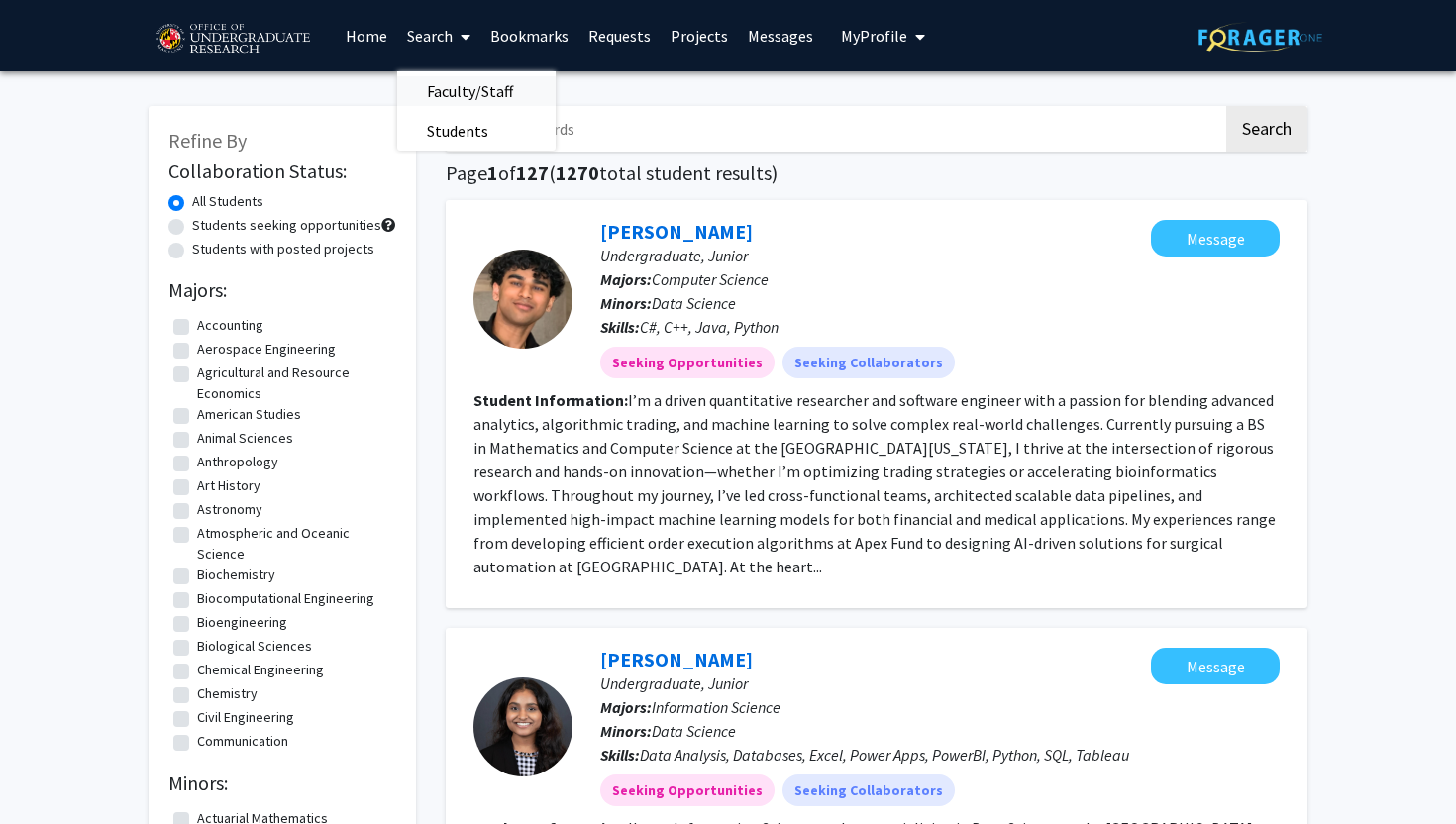 click on "Faculty/Staff" at bounding box center [469, 91] 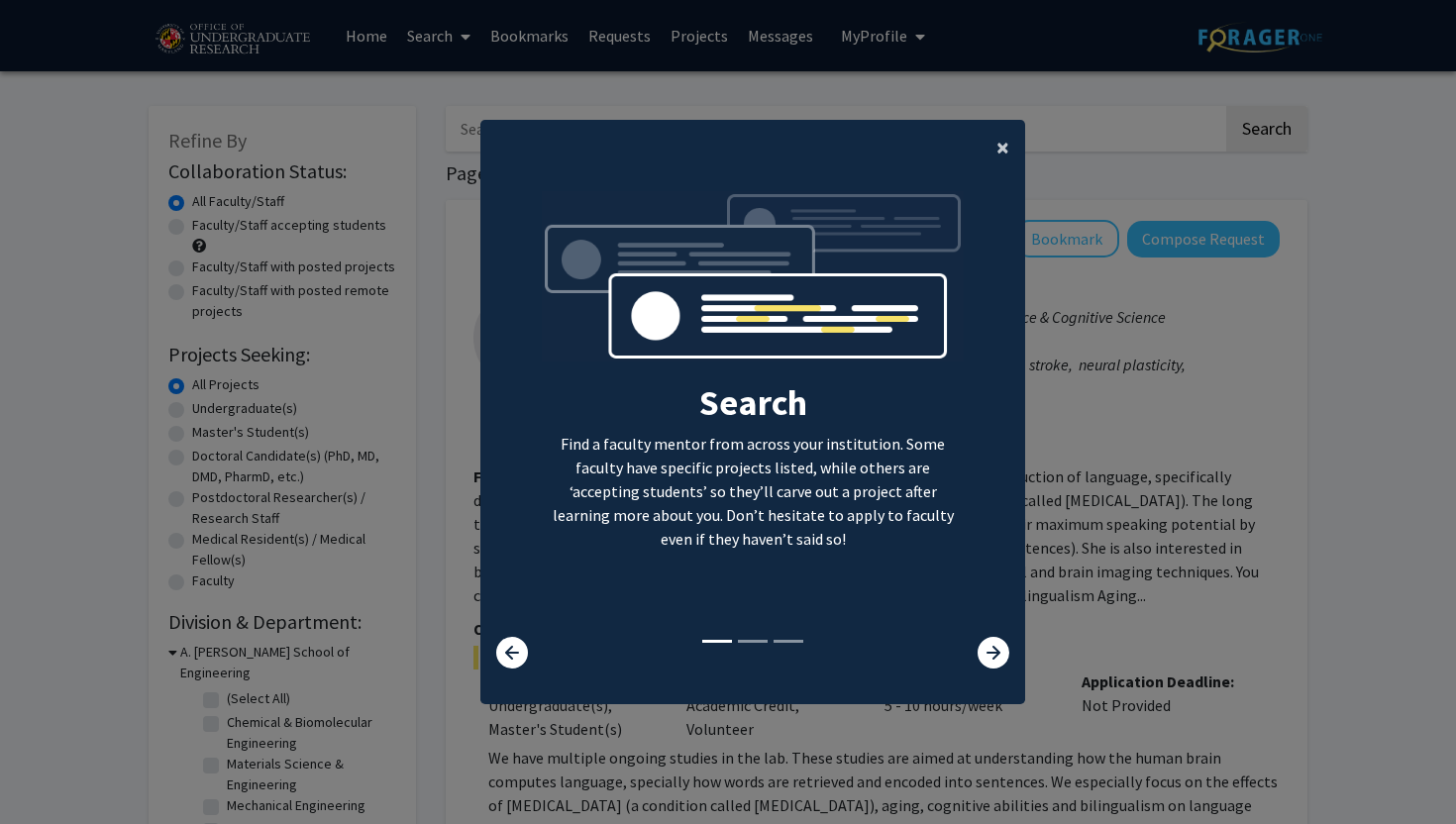 click on "×" 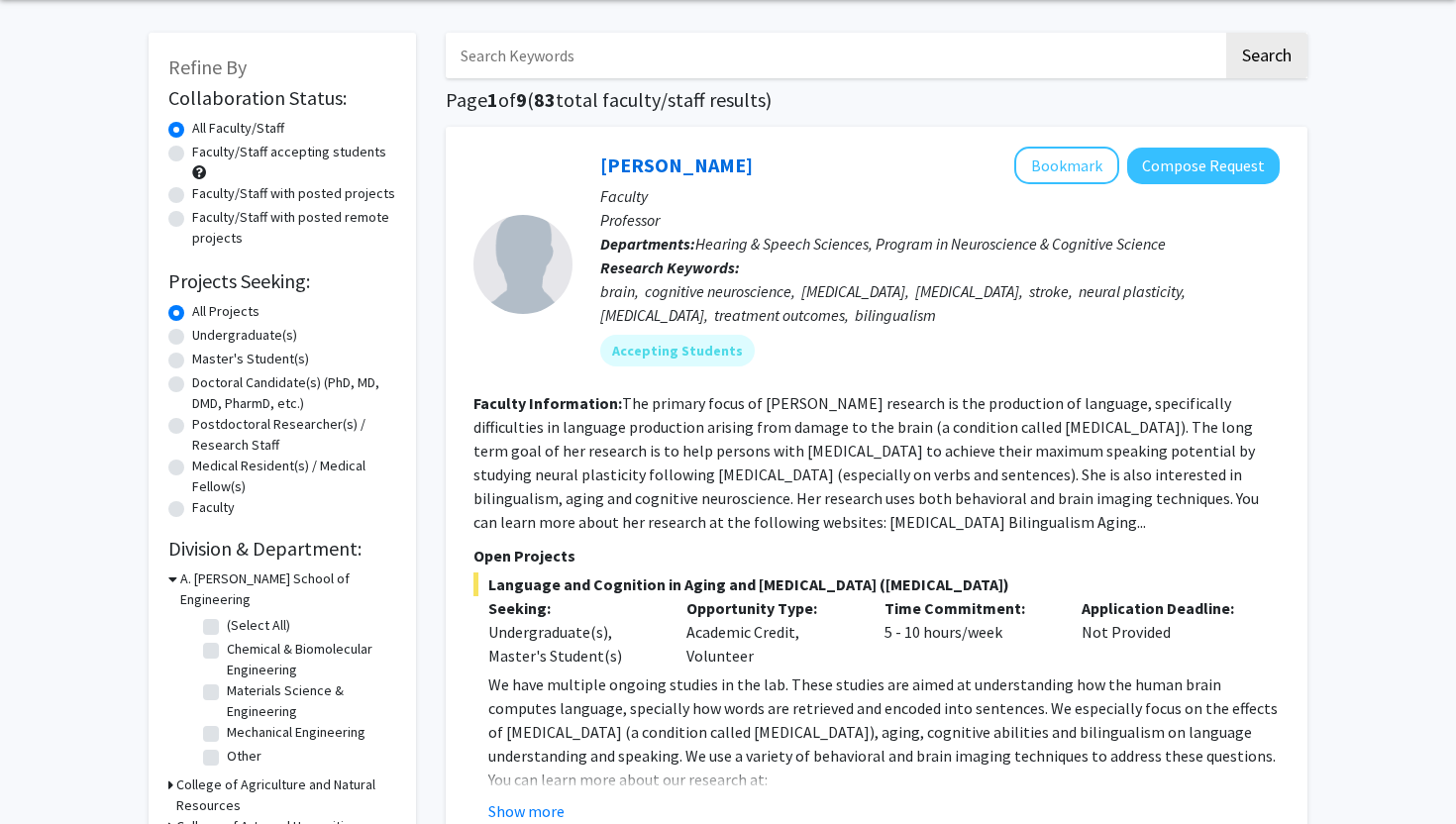 scroll, scrollTop: 63, scrollLeft: 0, axis: vertical 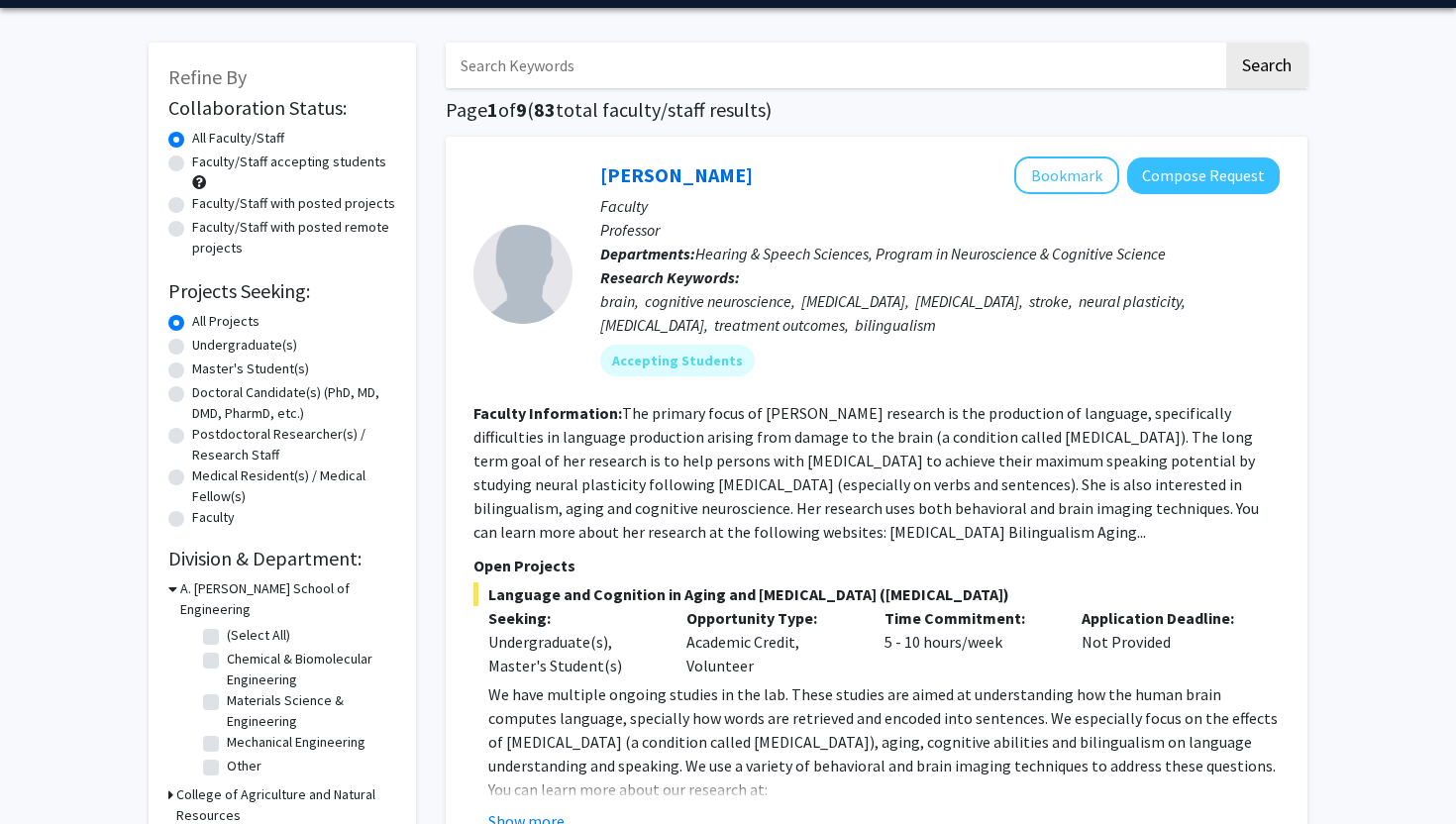 click on "Faculty/Staff accepting students" 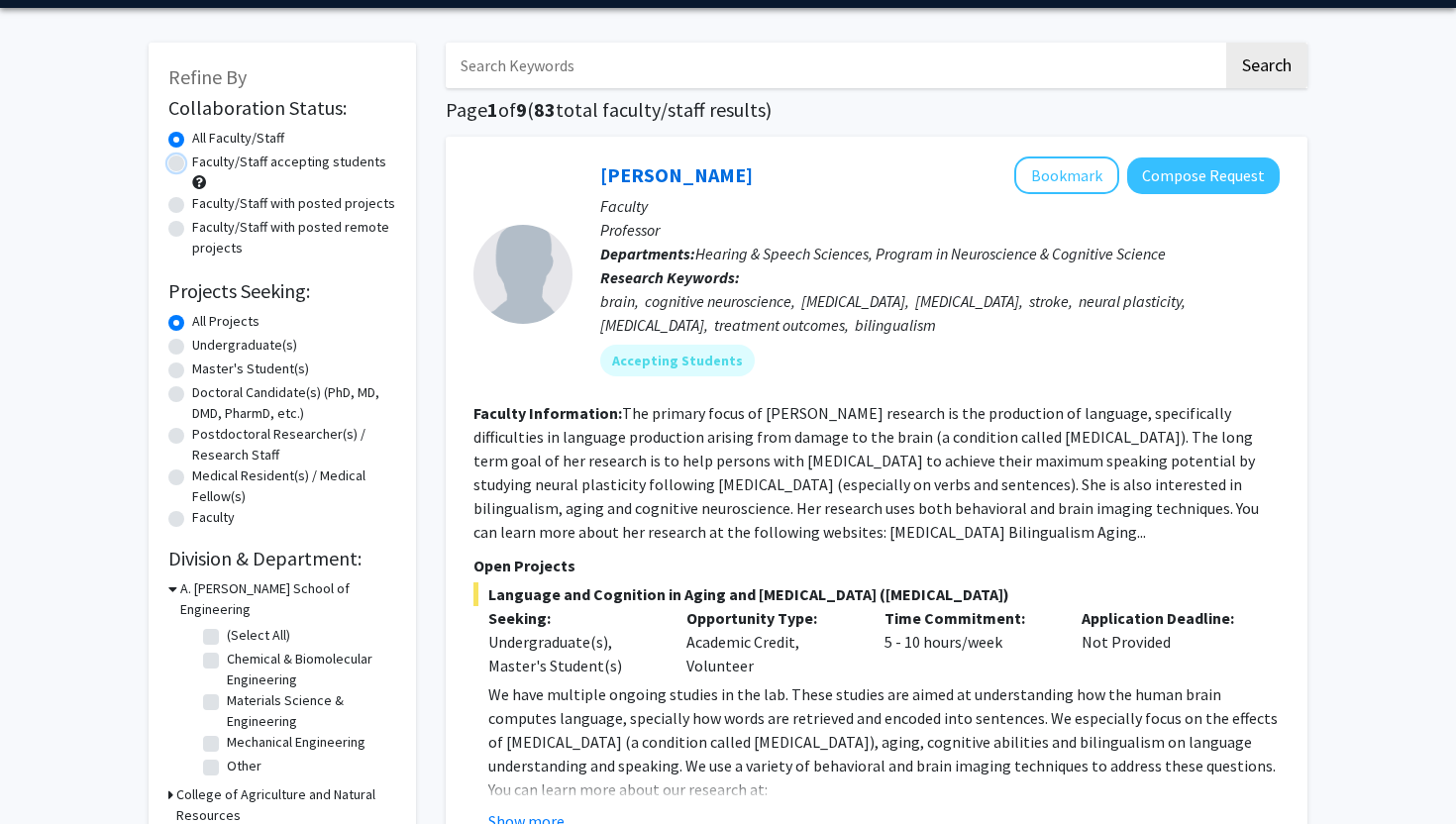 click on "Faculty/Staff accepting students" at bounding box center (198, 157) 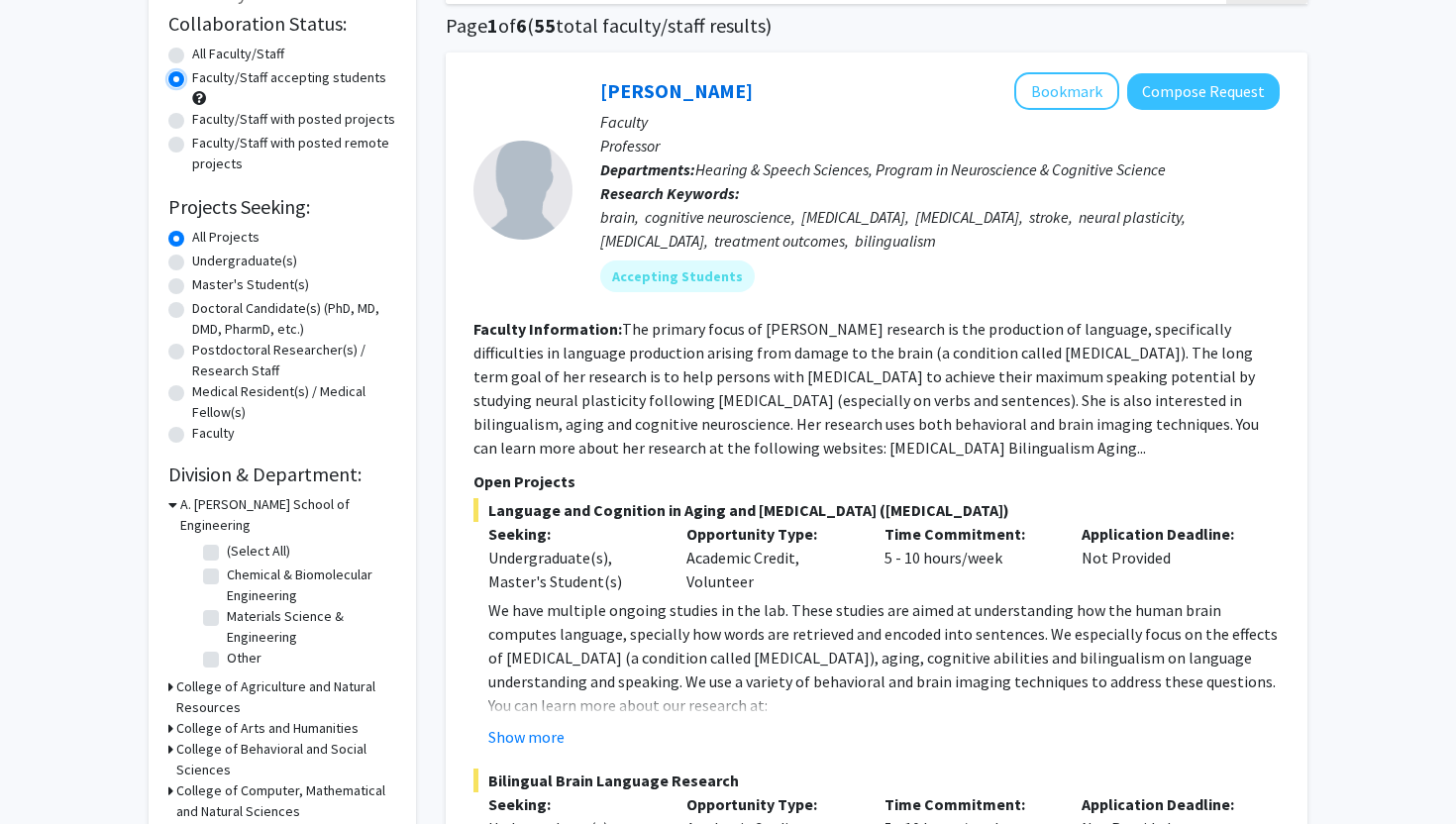 scroll, scrollTop: 163, scrollLeft: 0, axis: vertical 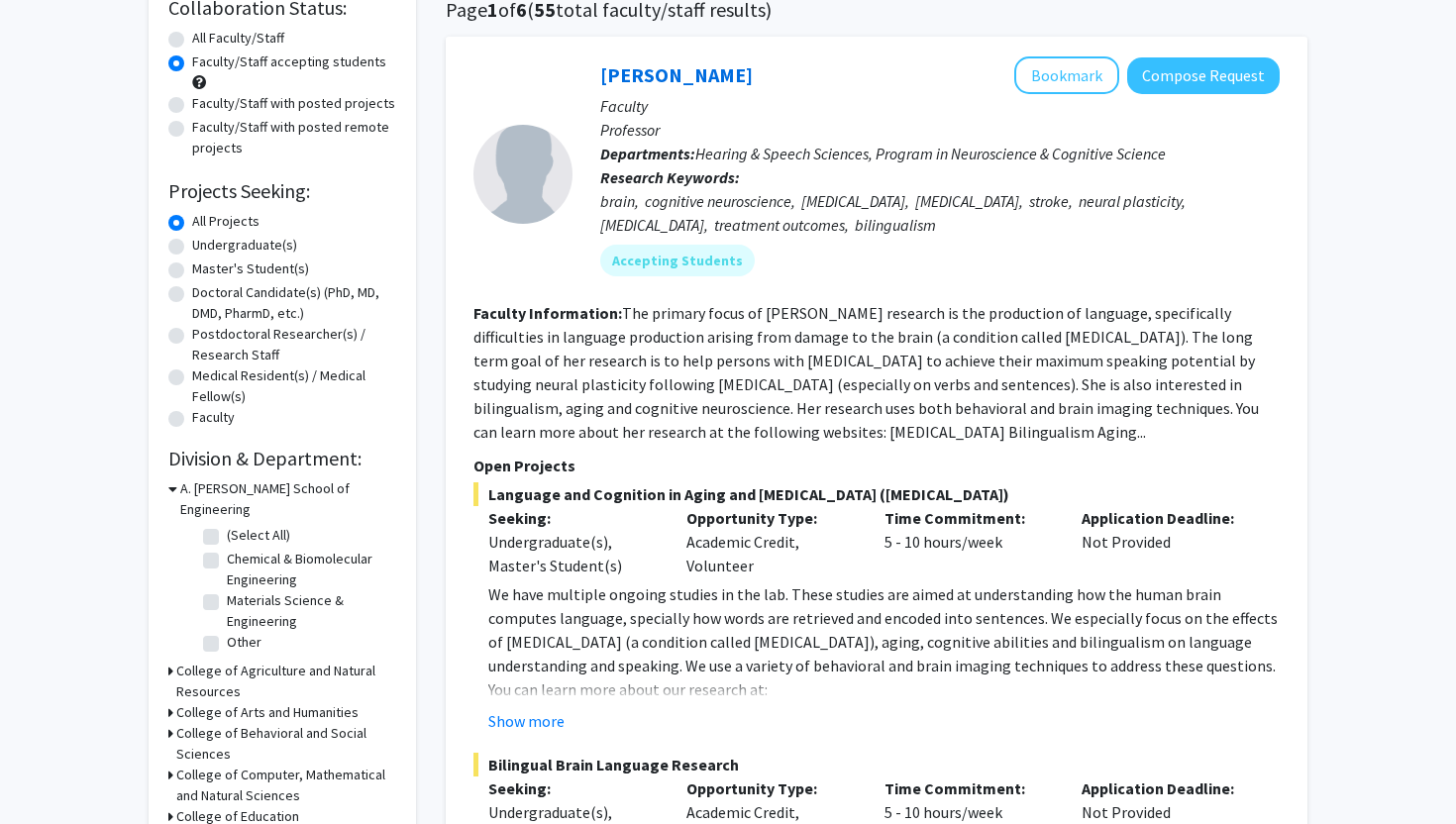 click on "Master's Student(s)" 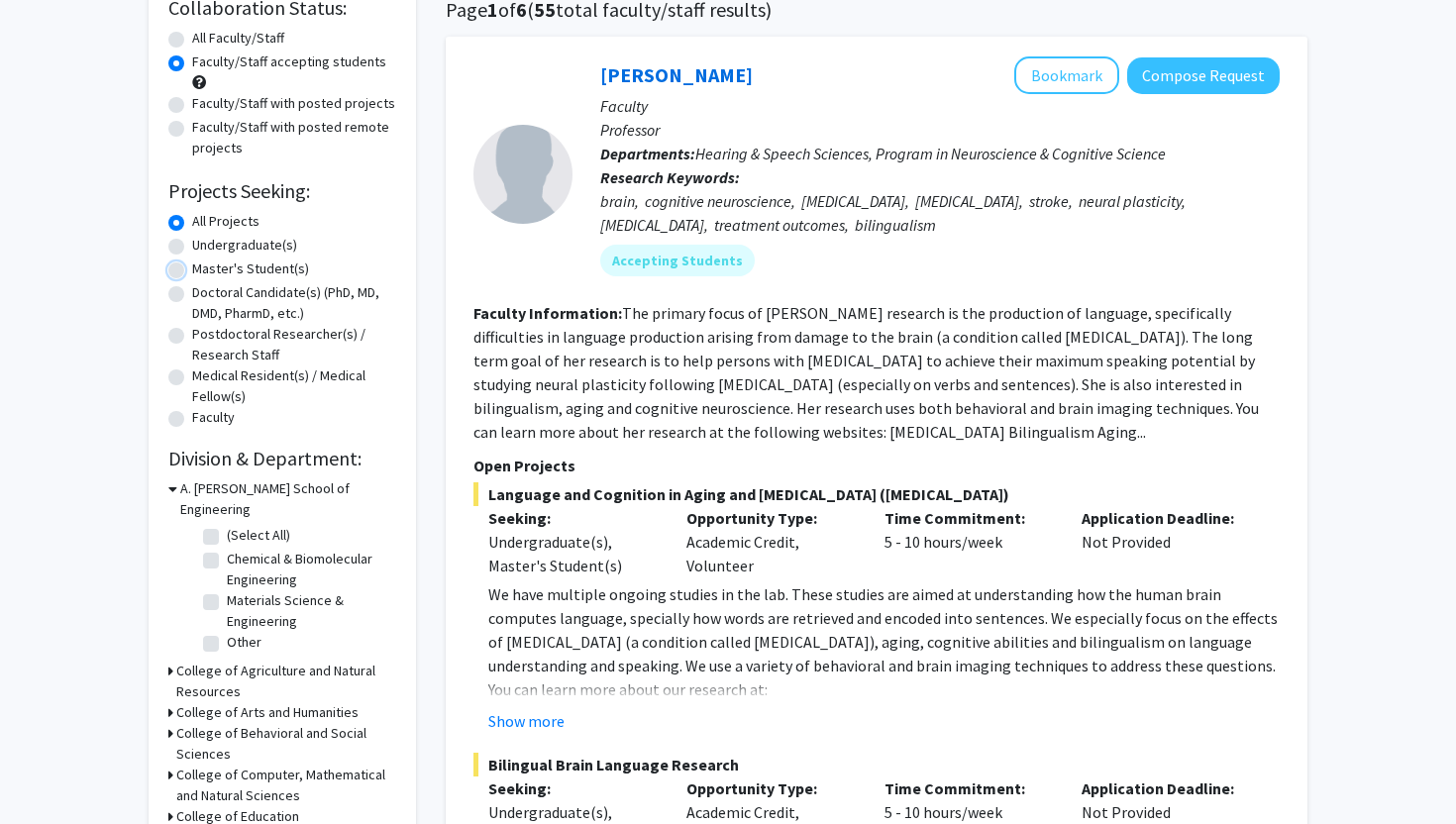 click on "Master's Student(s)" at bounding box center [198, 264] 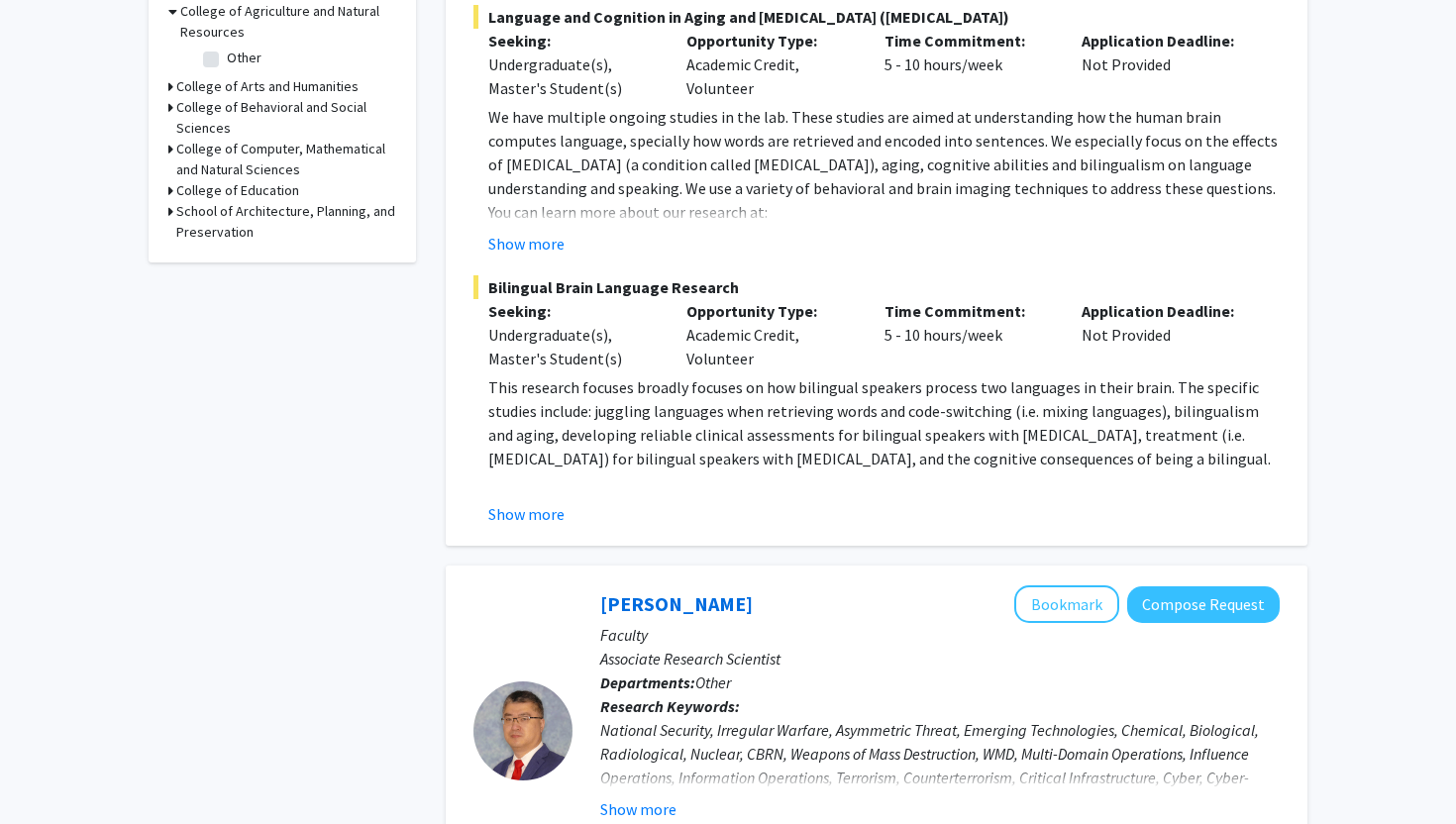 scroll, scrollTop: 646, scrollLeft: 0, axis: vertical 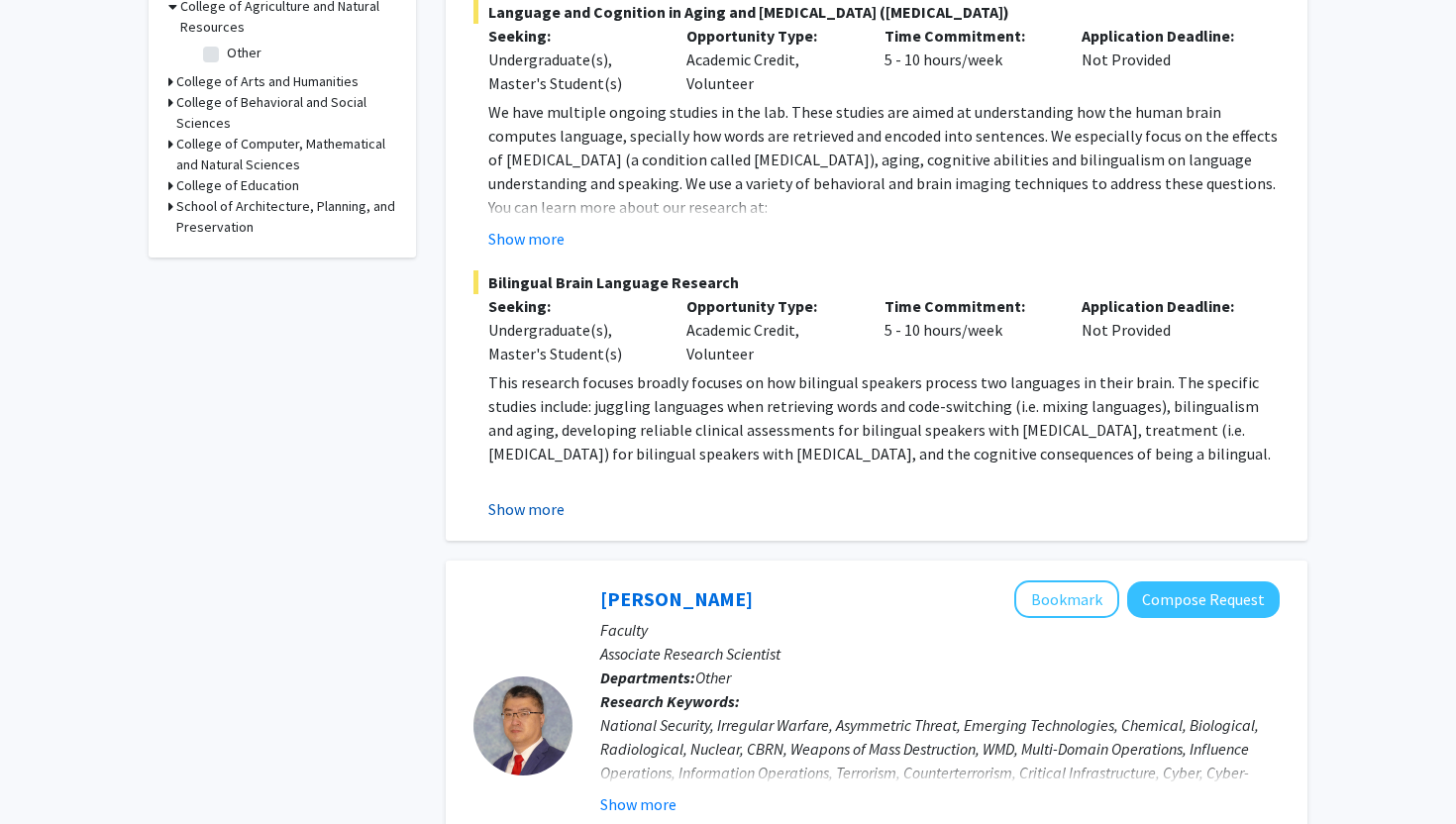 click on "Show more" 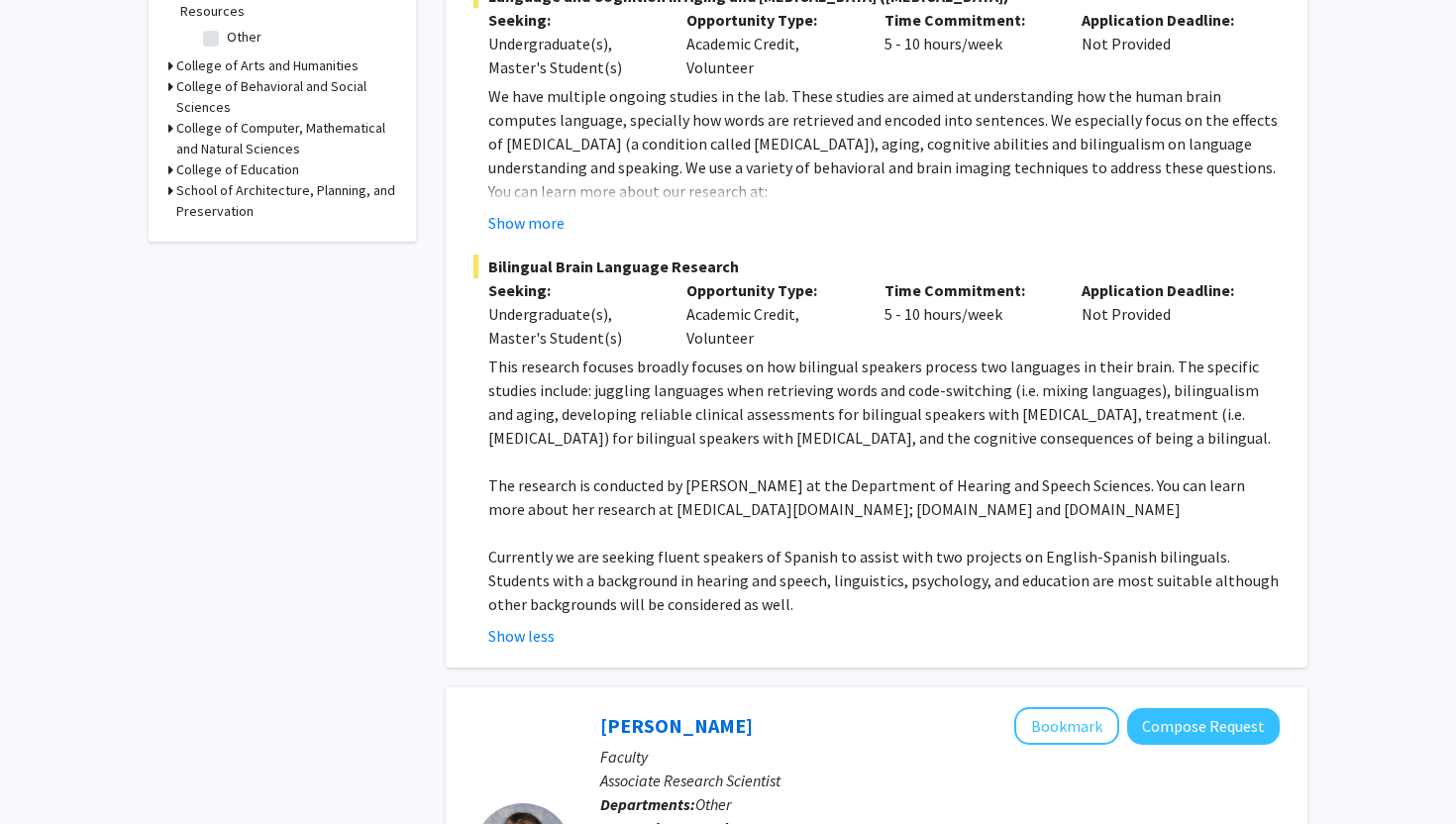 scroll, scrollTop: 663, scrollLeft: 0, axis: vertical 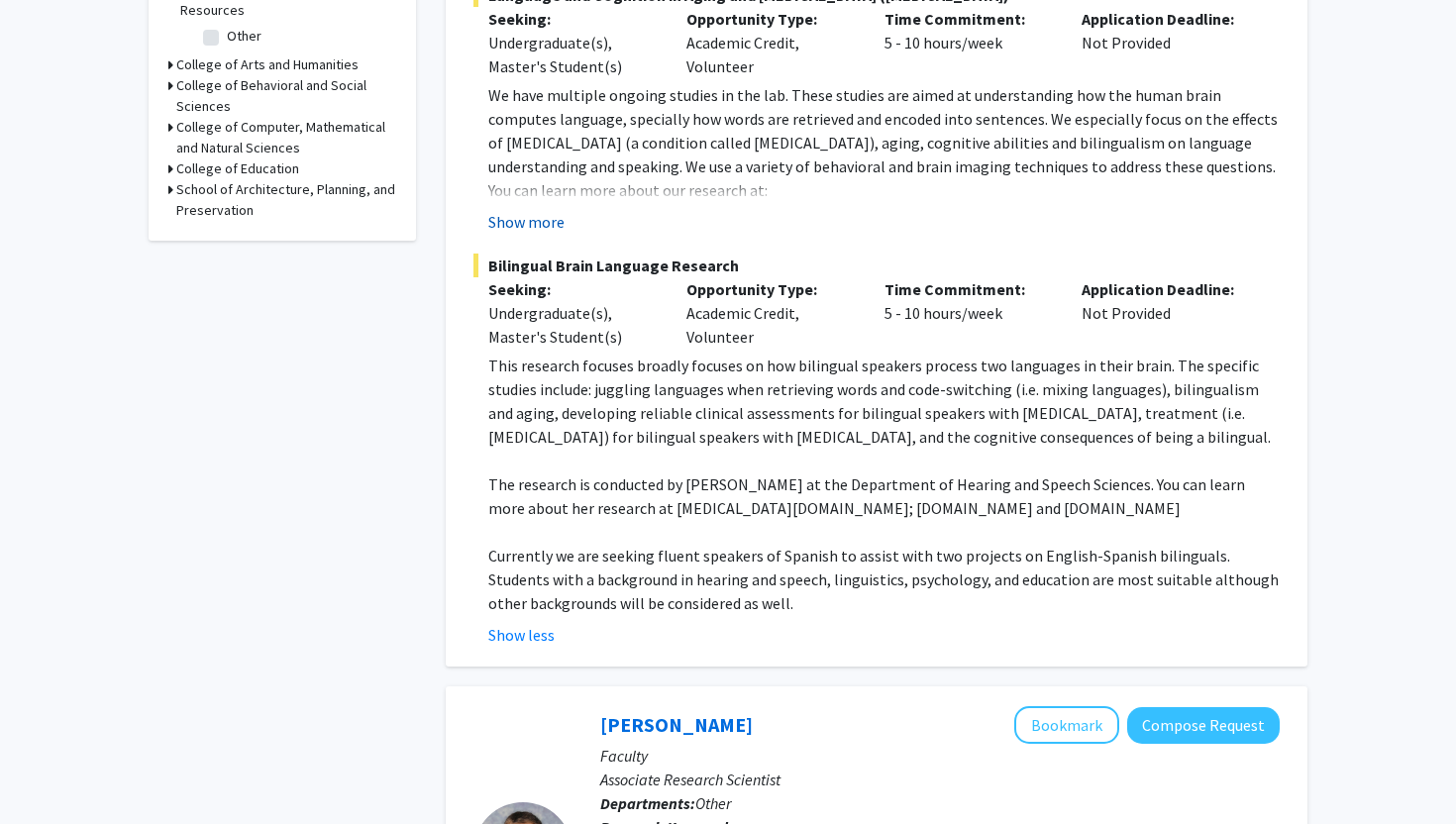 click on "Show more" 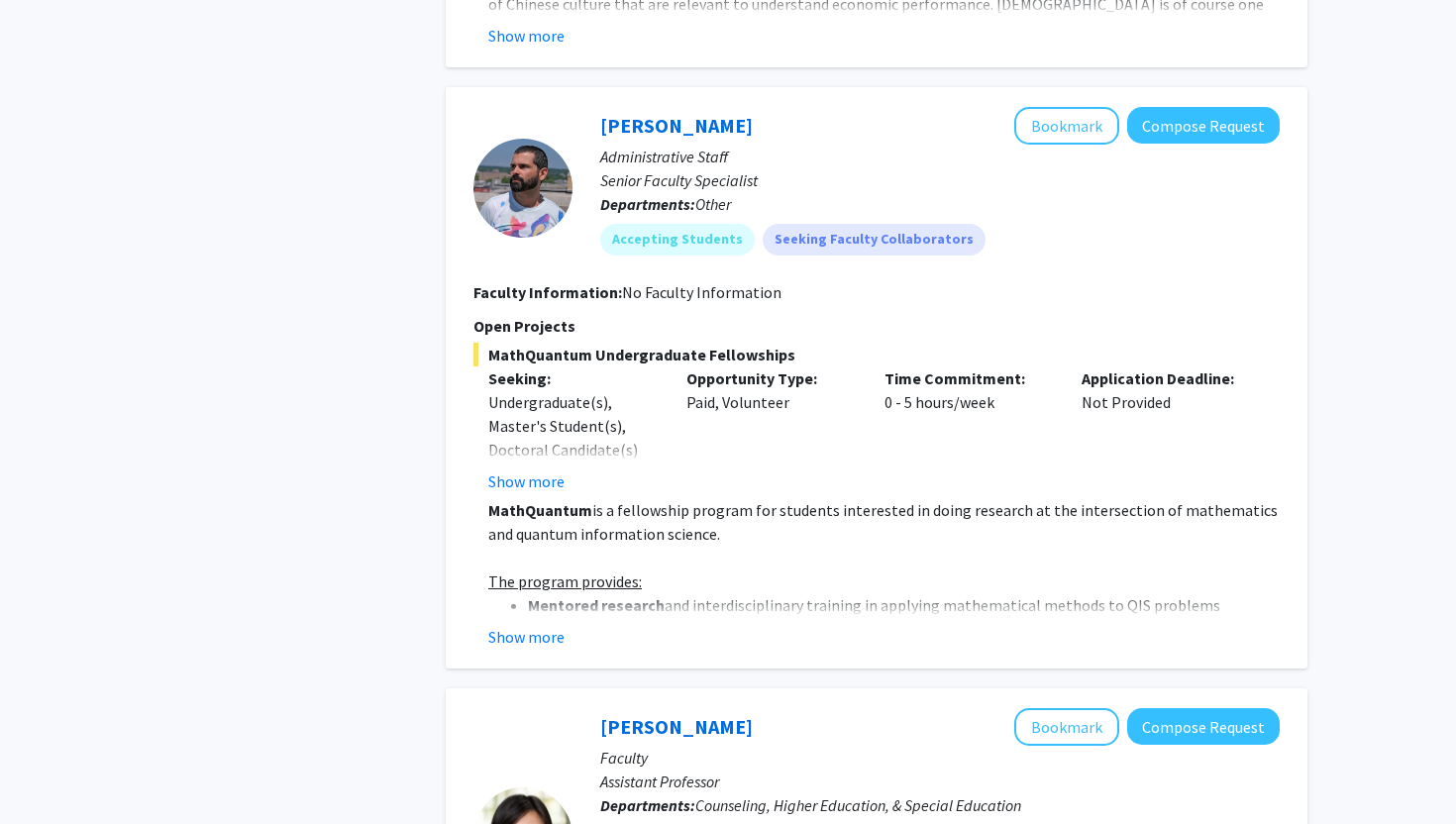 scroll, scrollTop: 4590, scrollLeft: 0, axis: vertical 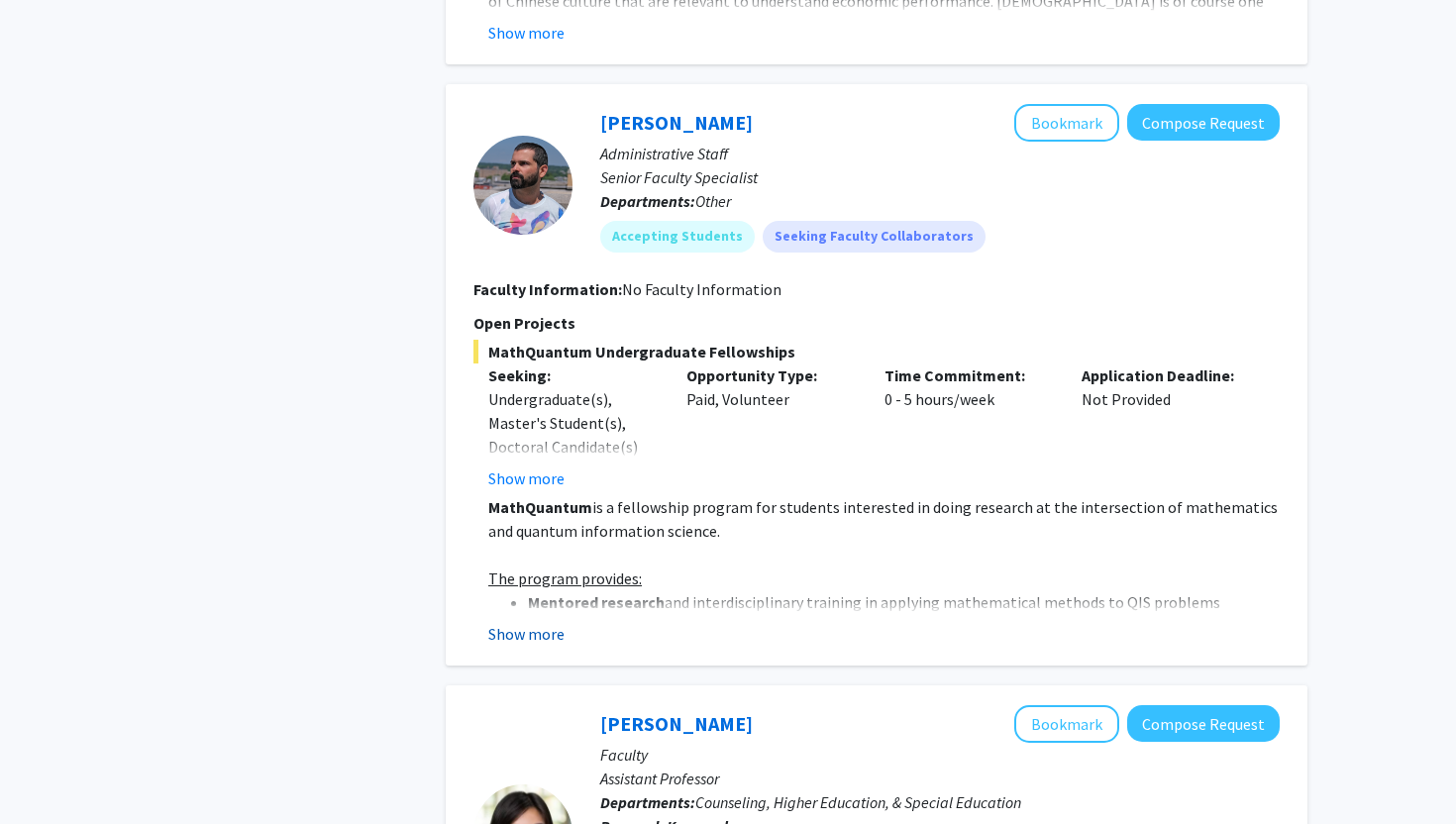 click on "Show more" 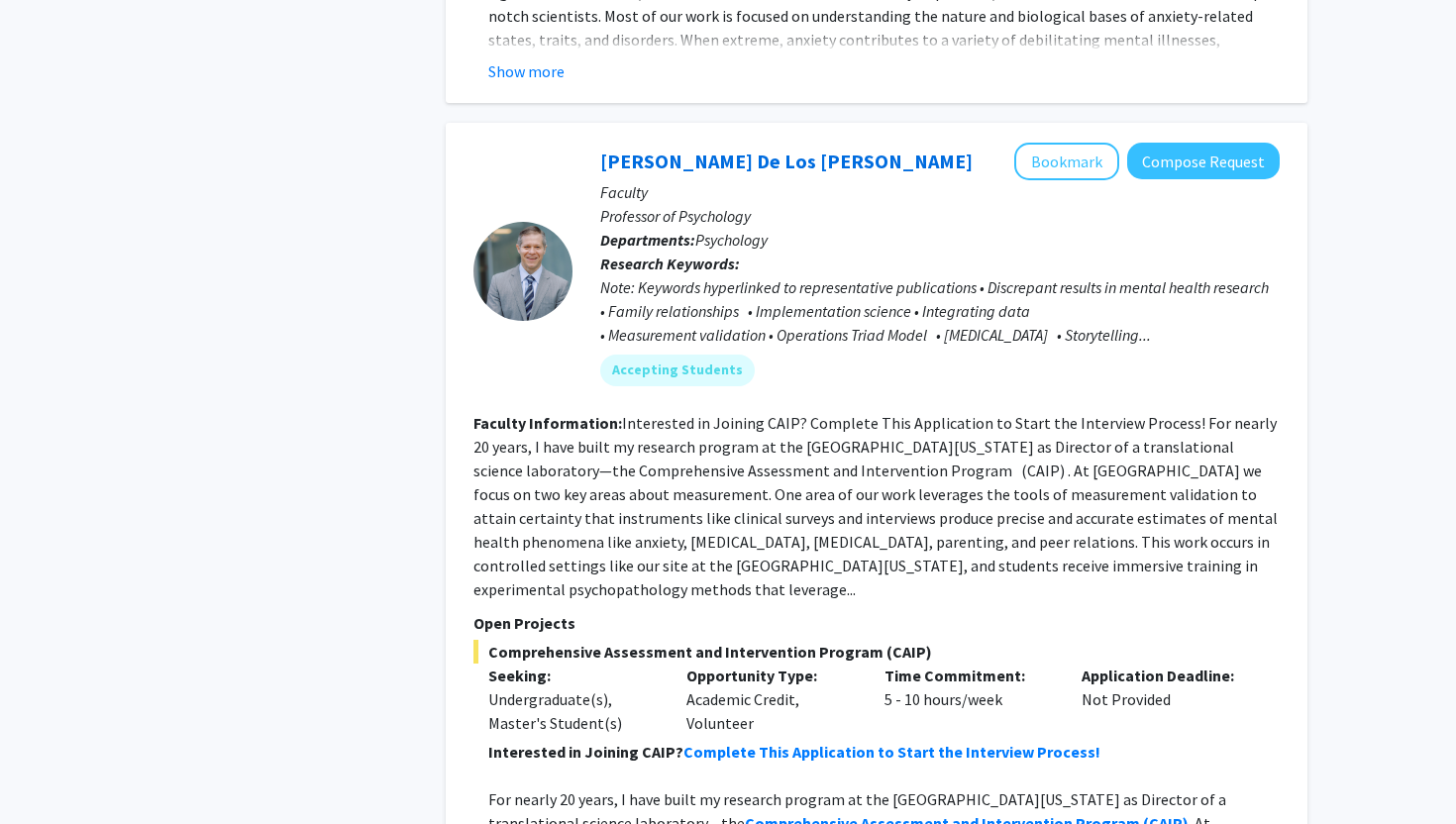 scroll, scrollTop: 9383, scrollLeft: 0, axis: vertical 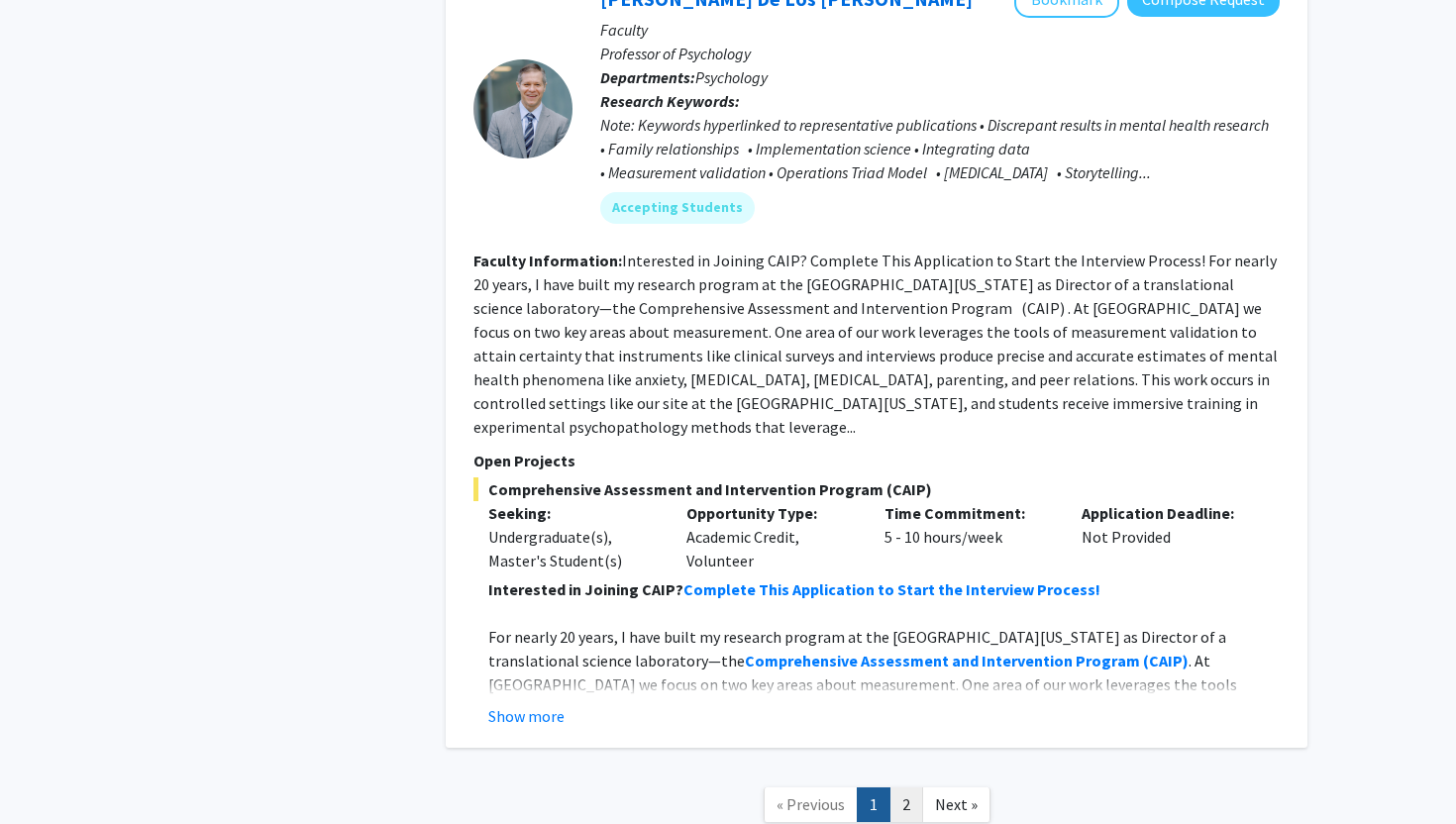 click on "2" 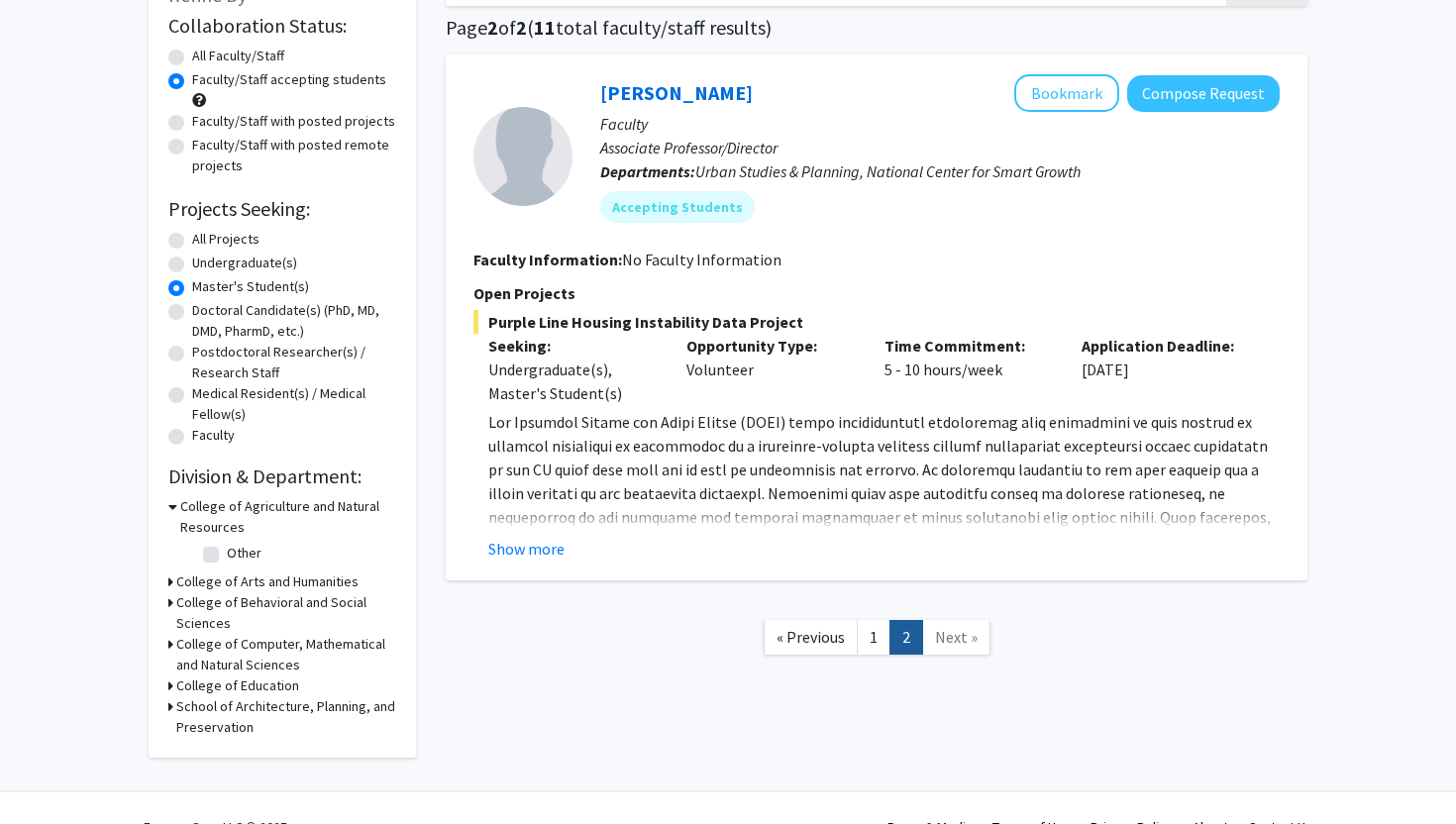 scroll, scrollTop: 158, scrollLeft: 0, axis: vertical 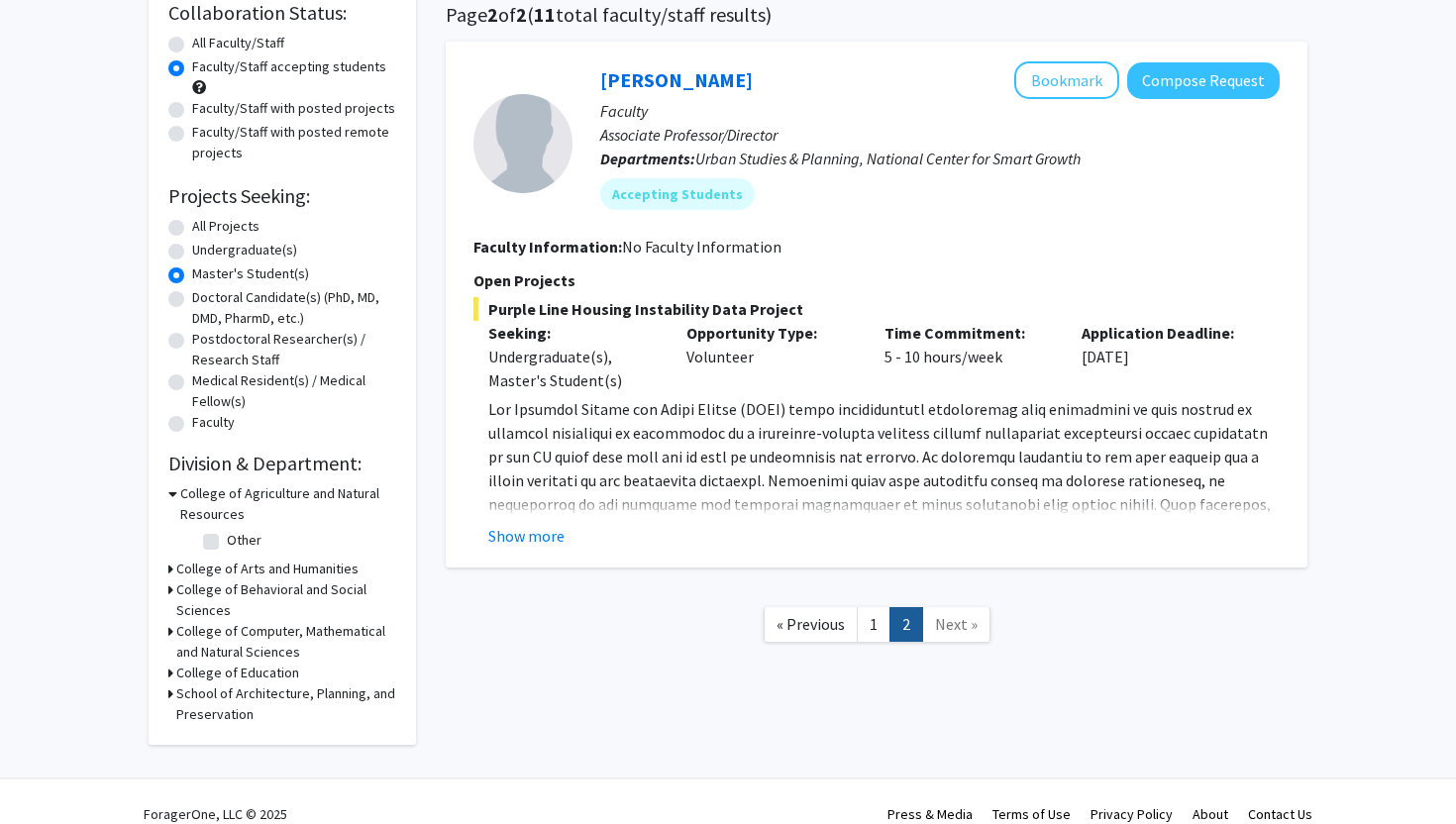 click on "All Projects" 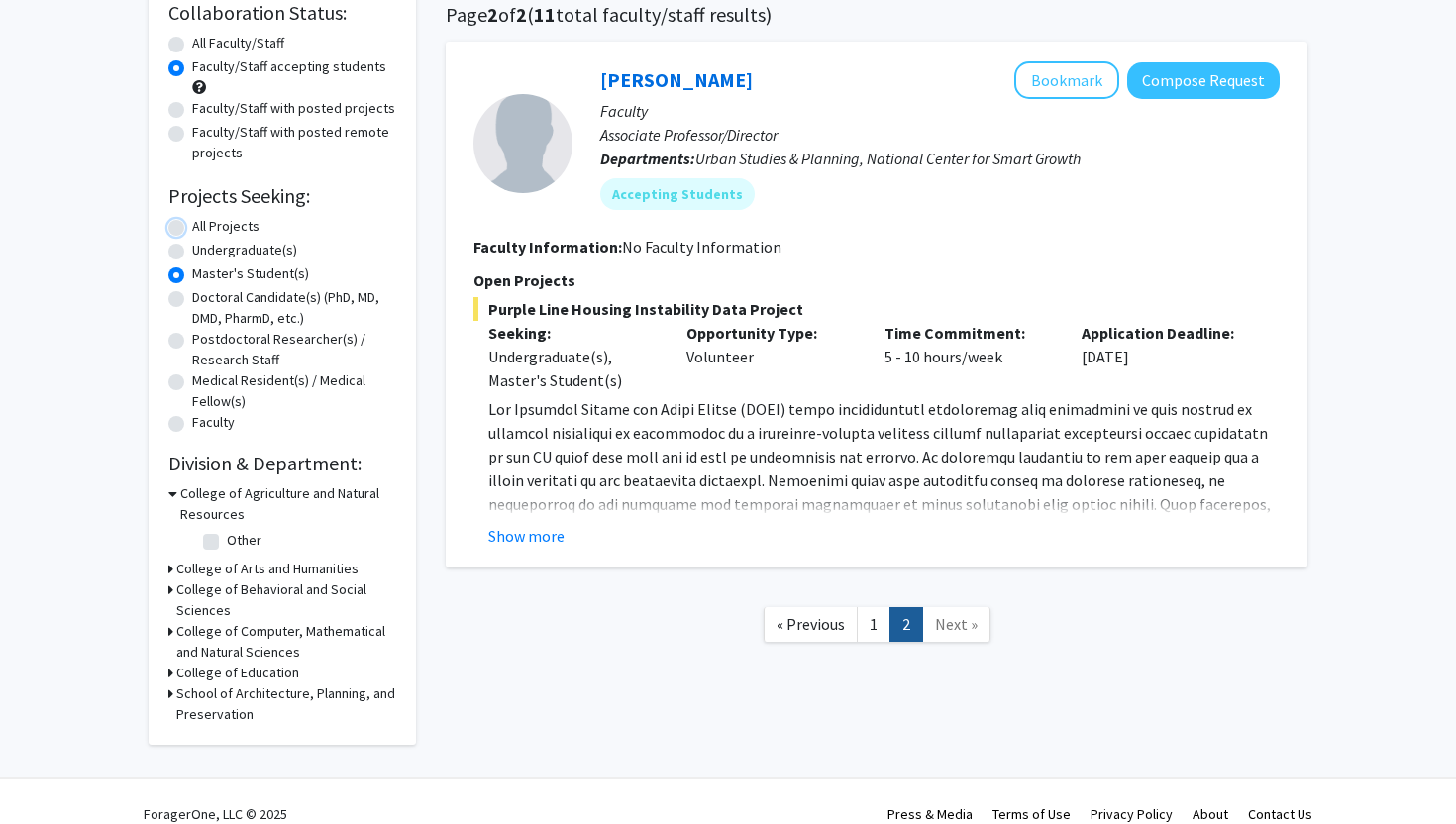 click on "All Projects" at bounding box center [198, 222] 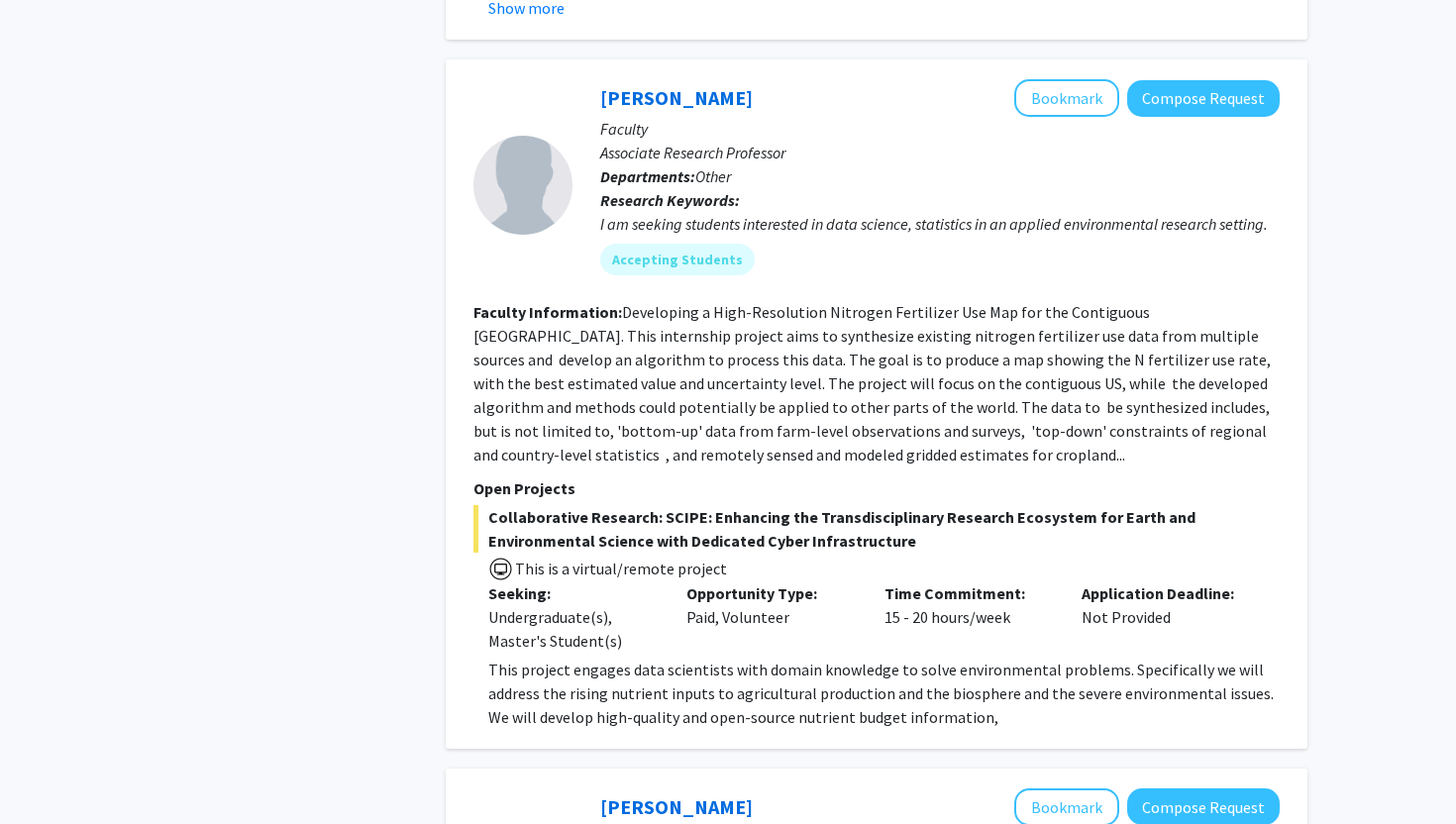 scroll, scrollTop: 4167, scrollLeft: 0, axis: vertical 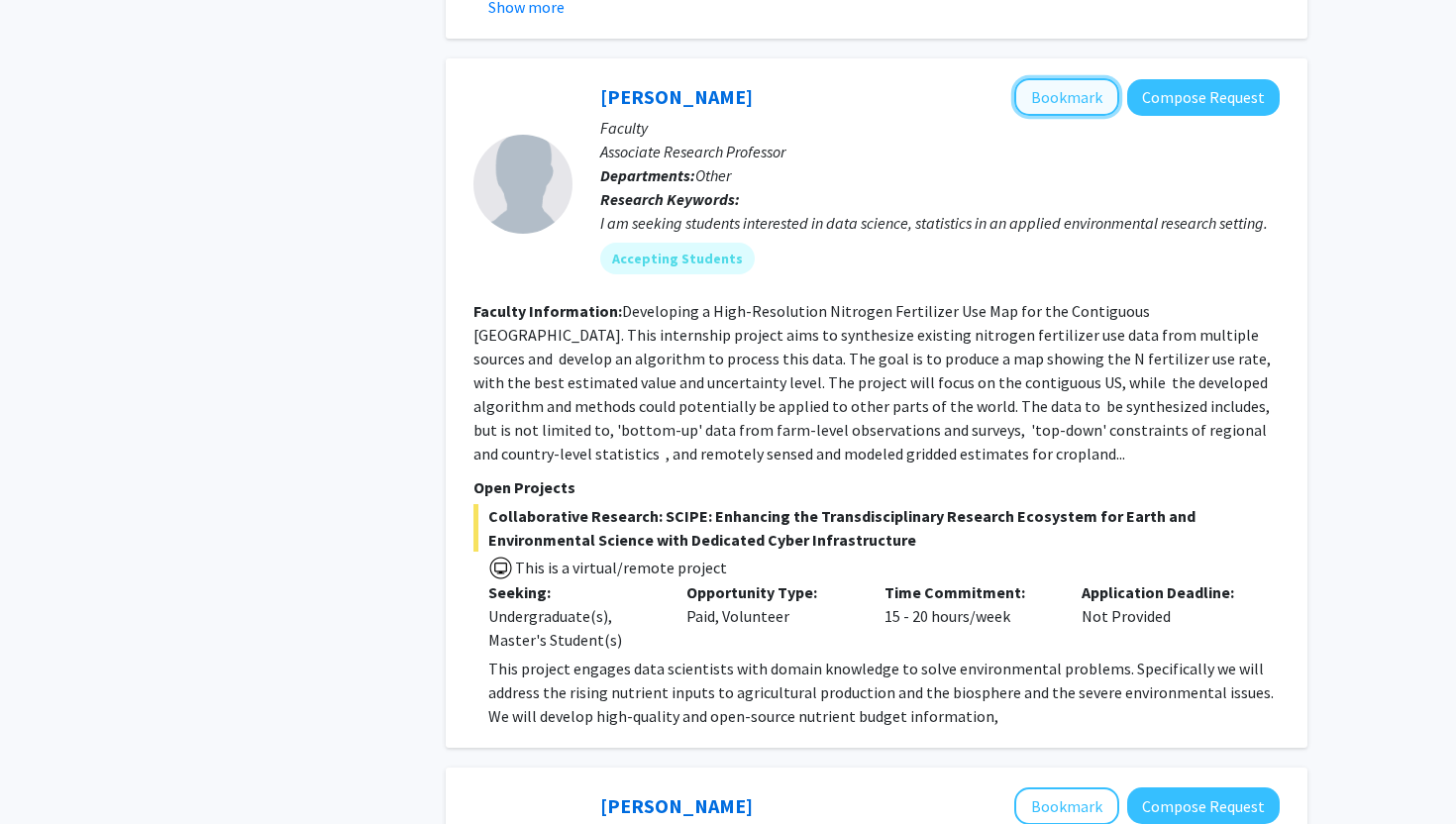 click on "Bookmark" 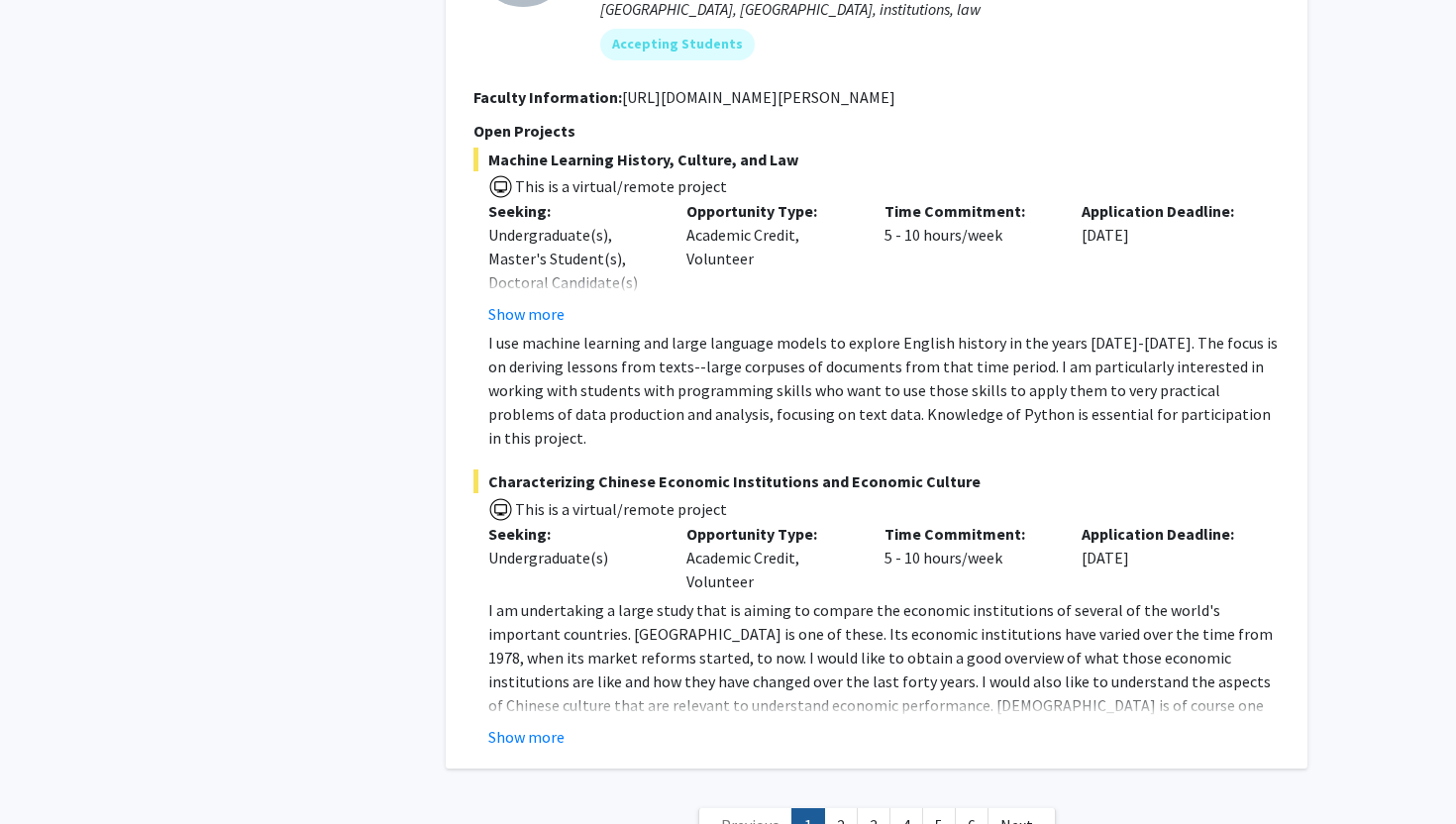 scroll, scrollTop: 8684, scrollLeft: 0, axis: vertical 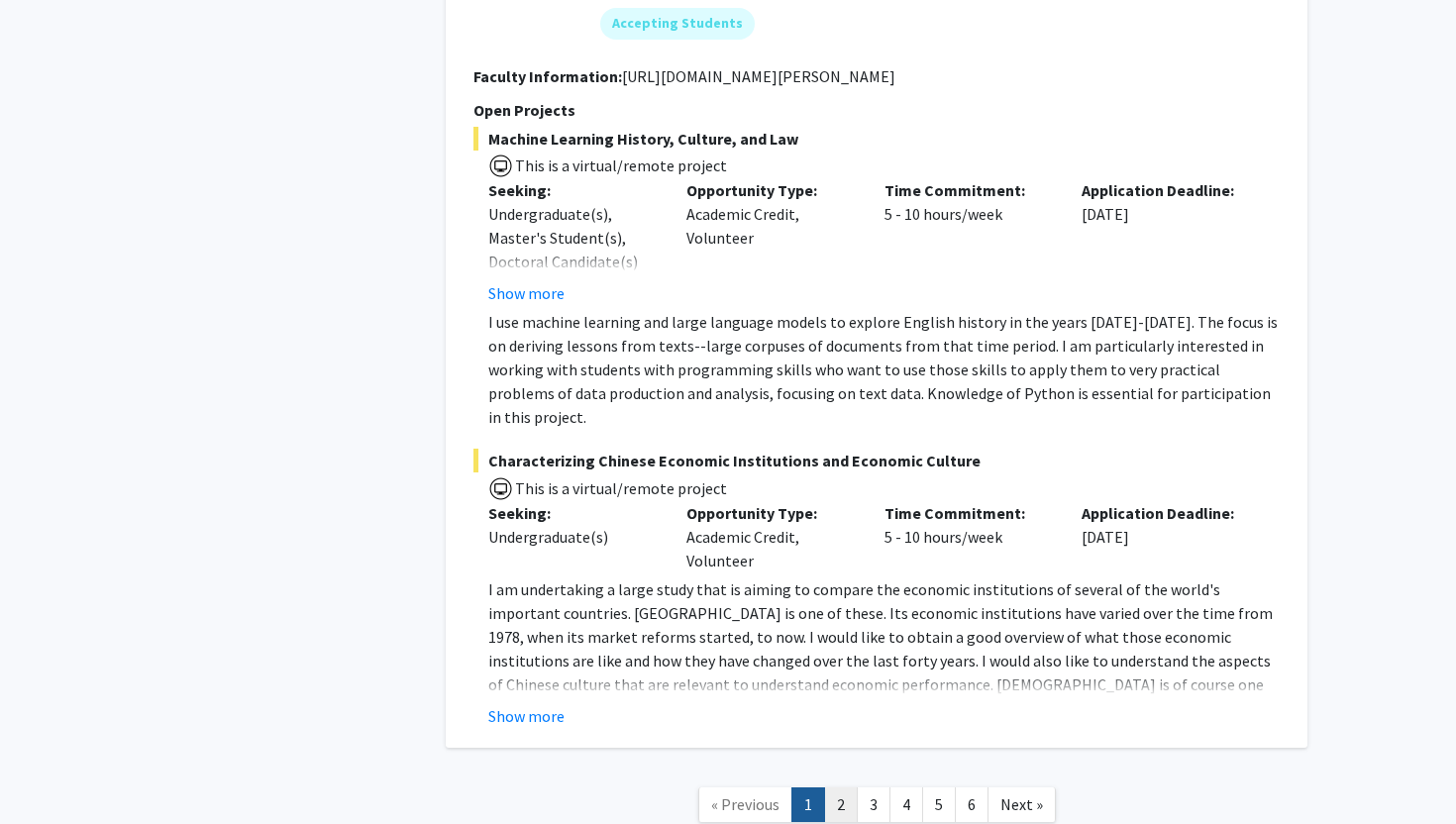 click on "2" 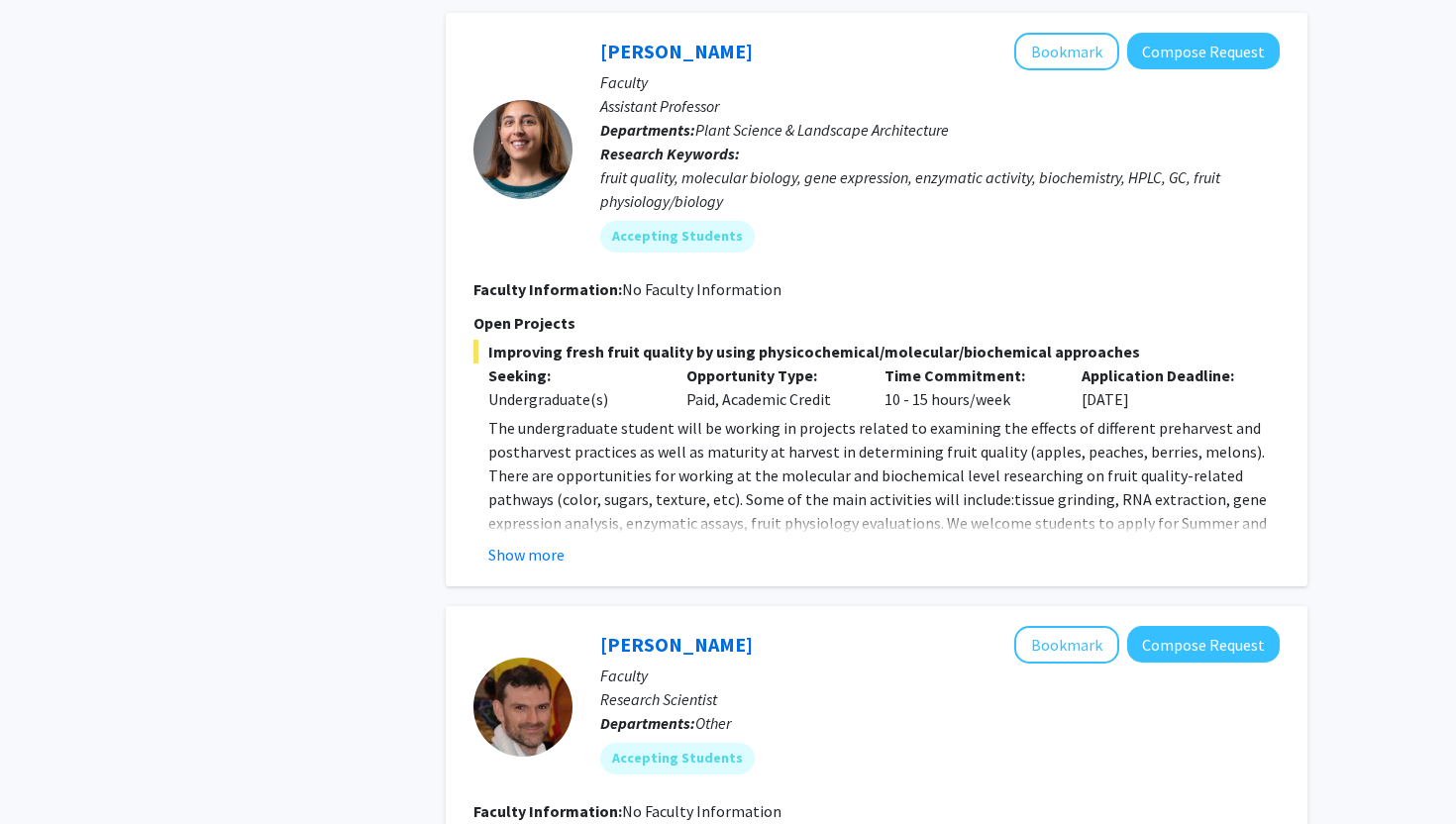 scroll, scrollTop: 4280, scrollLeft: 0, axis: vertical 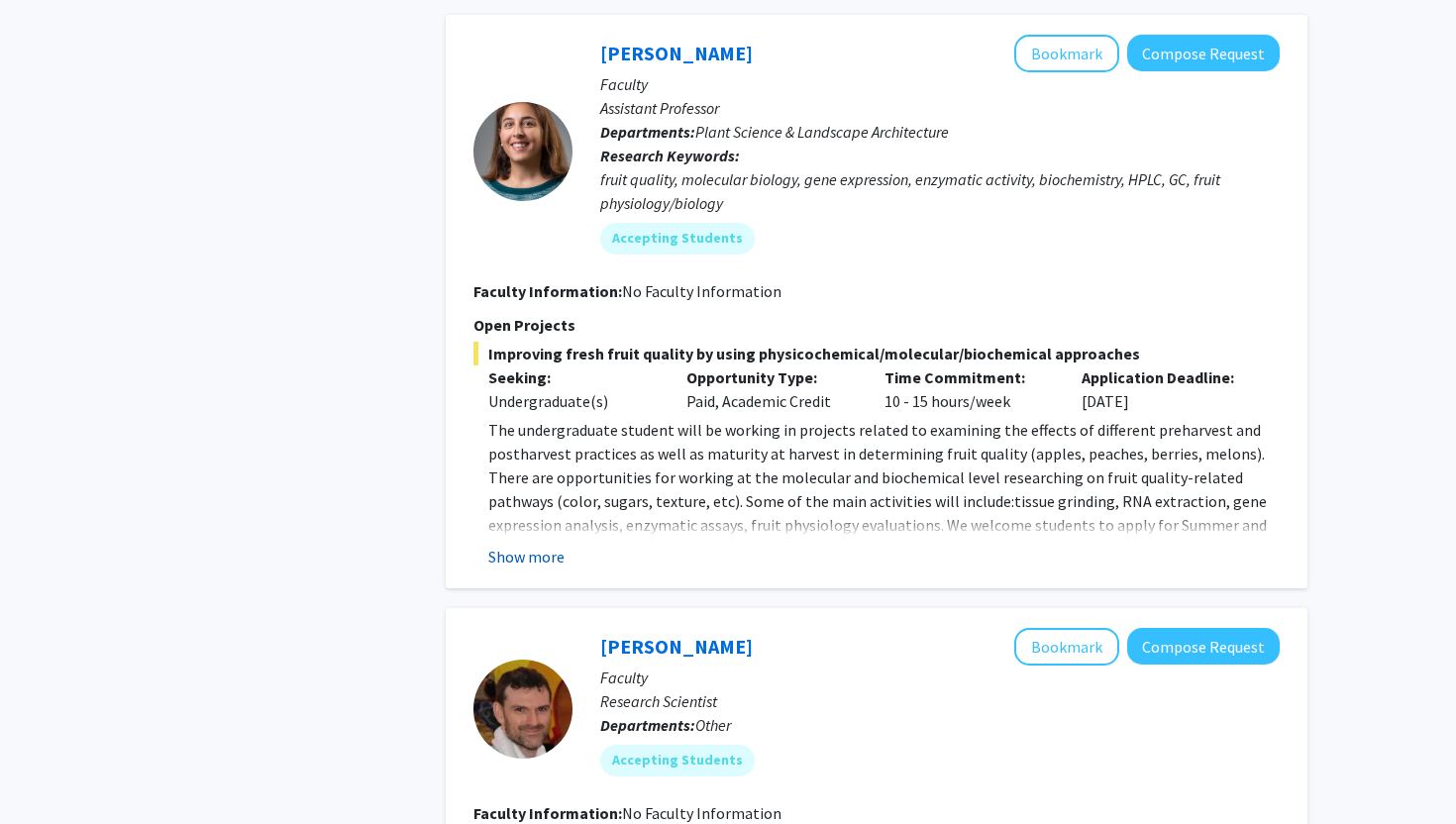 click on "Show more" 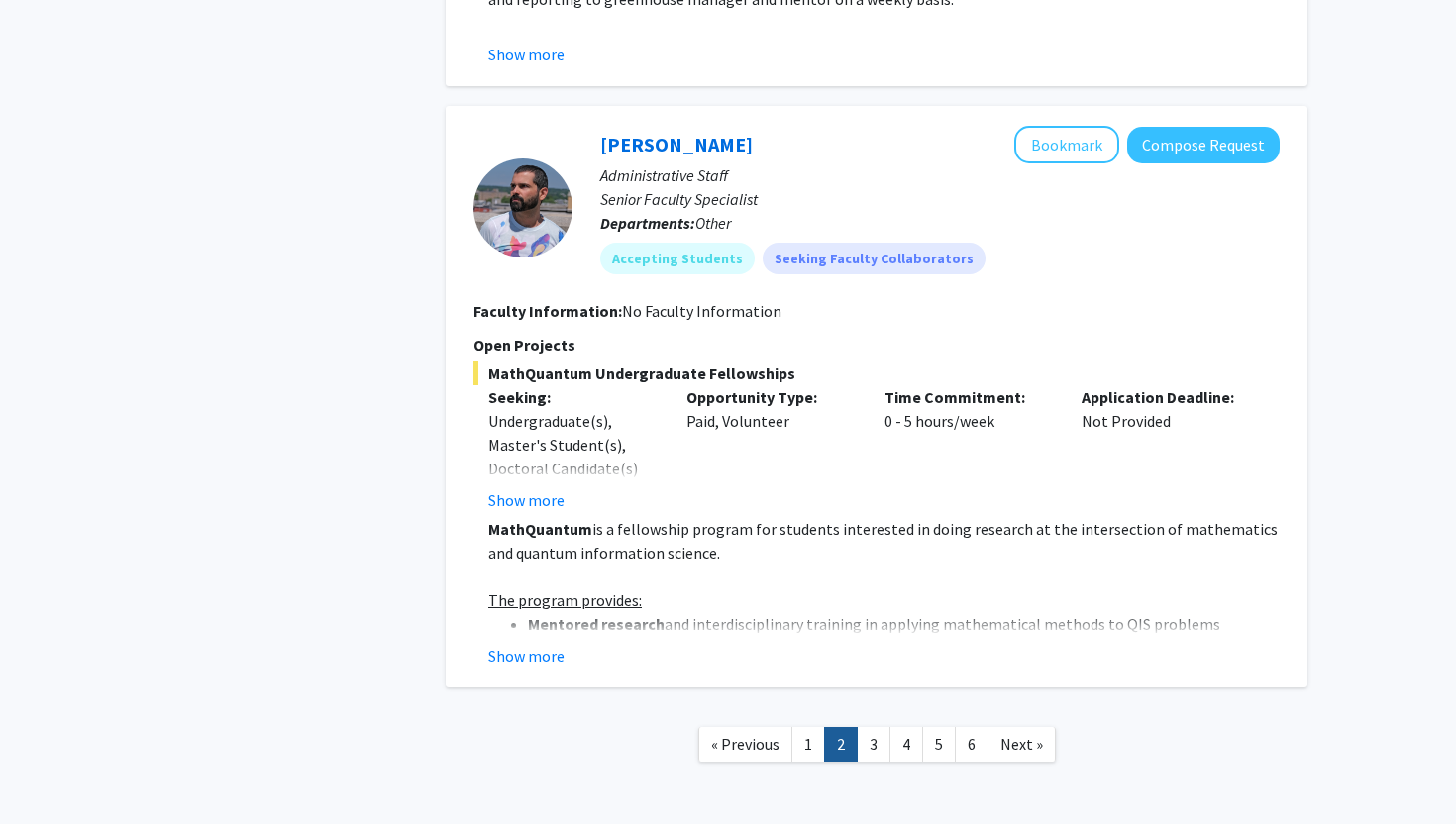 scroll, scrollTop: 6127, scrollLeft: 0, axis: vertical 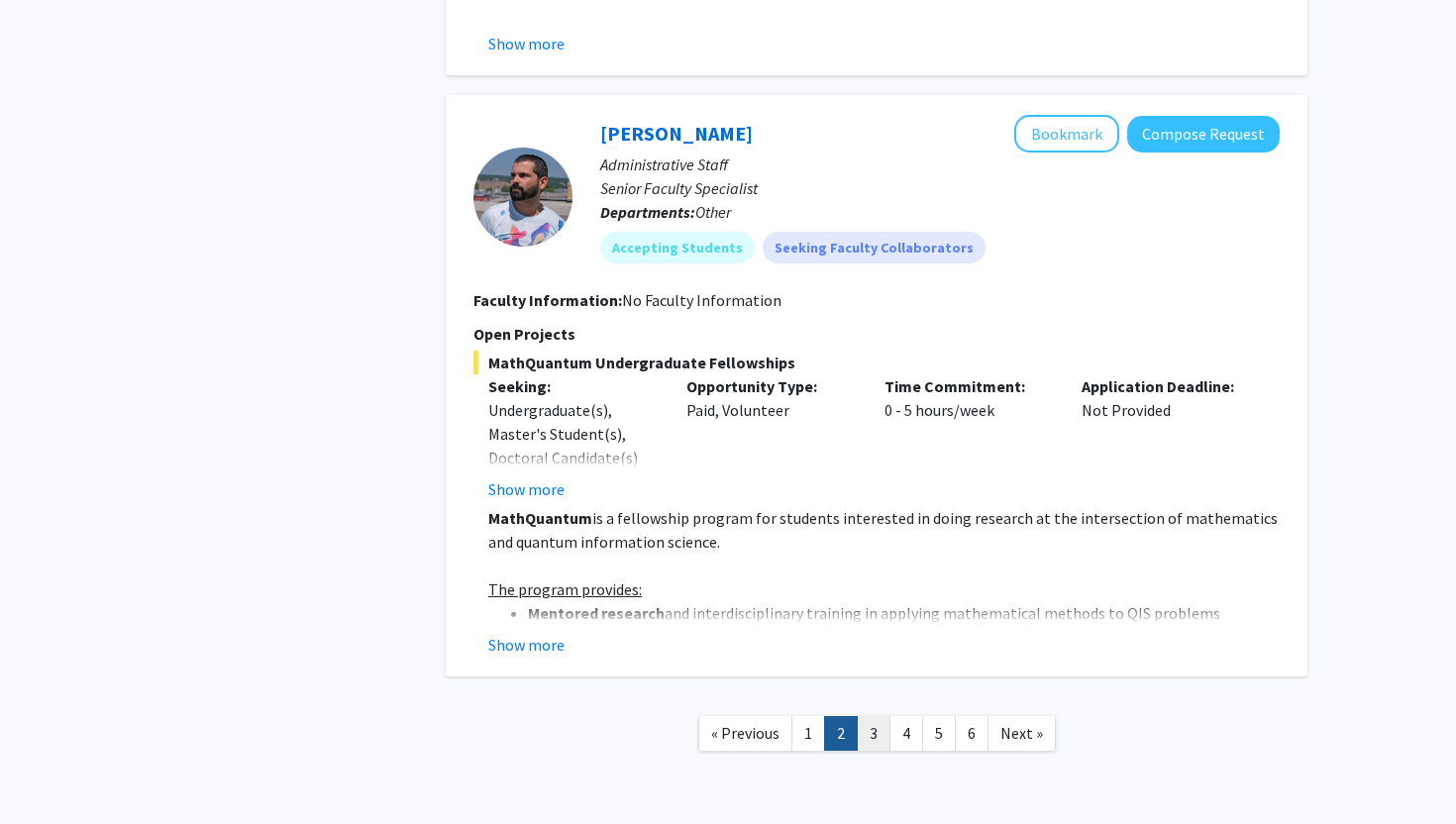 click on "3" 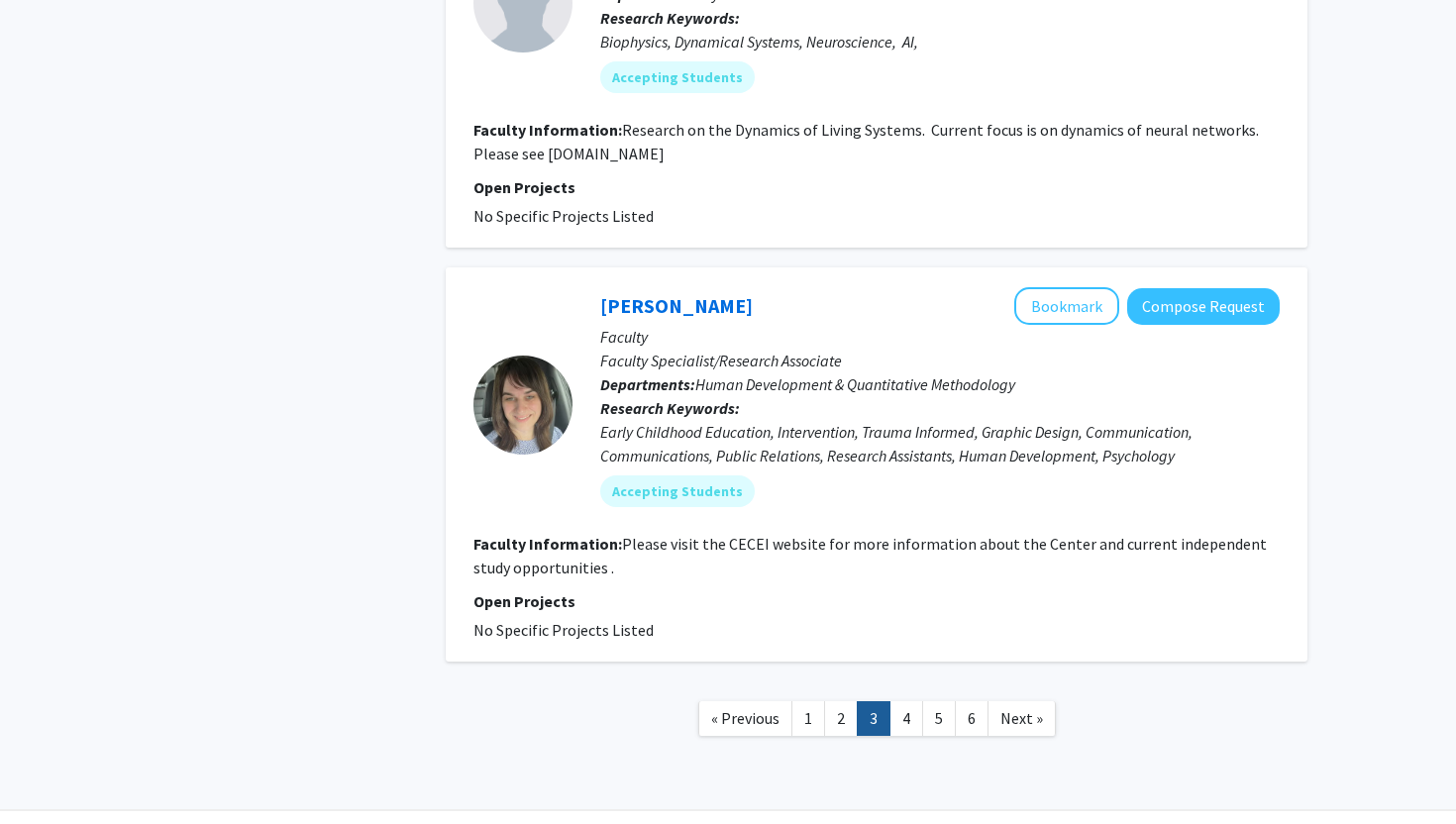 scroll, scrollTop: 4393, scrollLeft: 0, axis: vertical 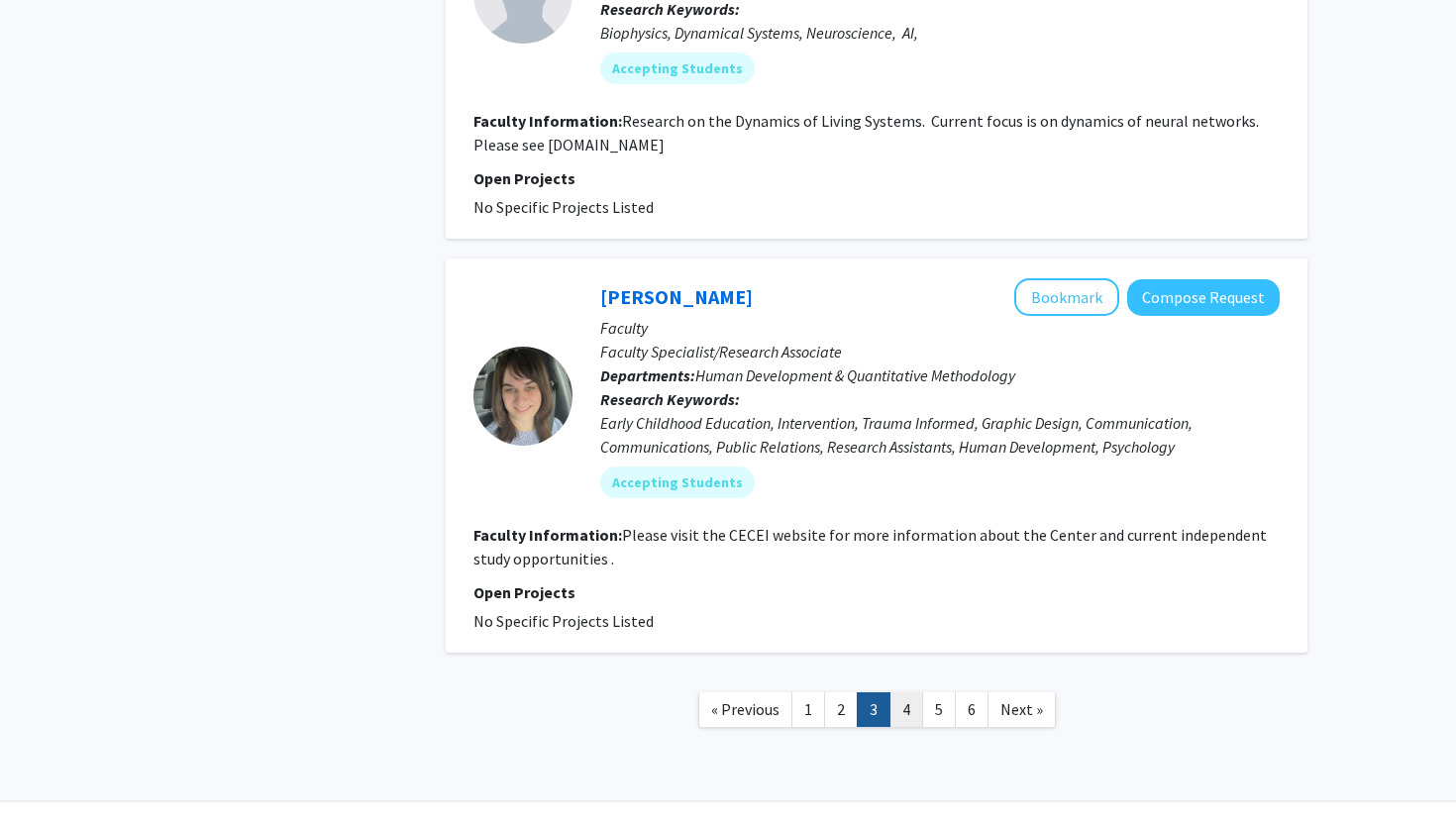 click on "4" 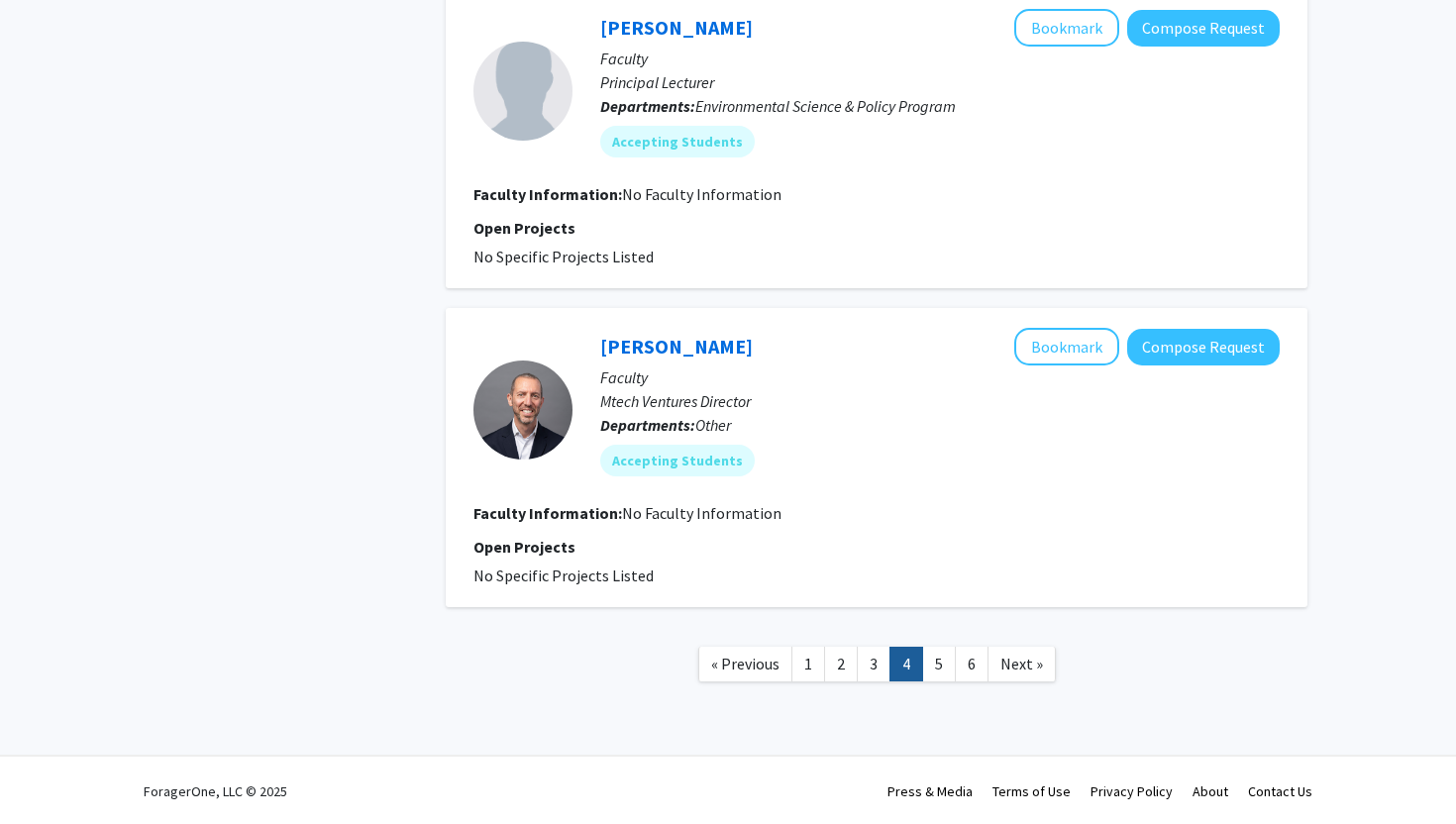 scroll, scrollTop: 3034, scrollLeft: 0, axis: vertical 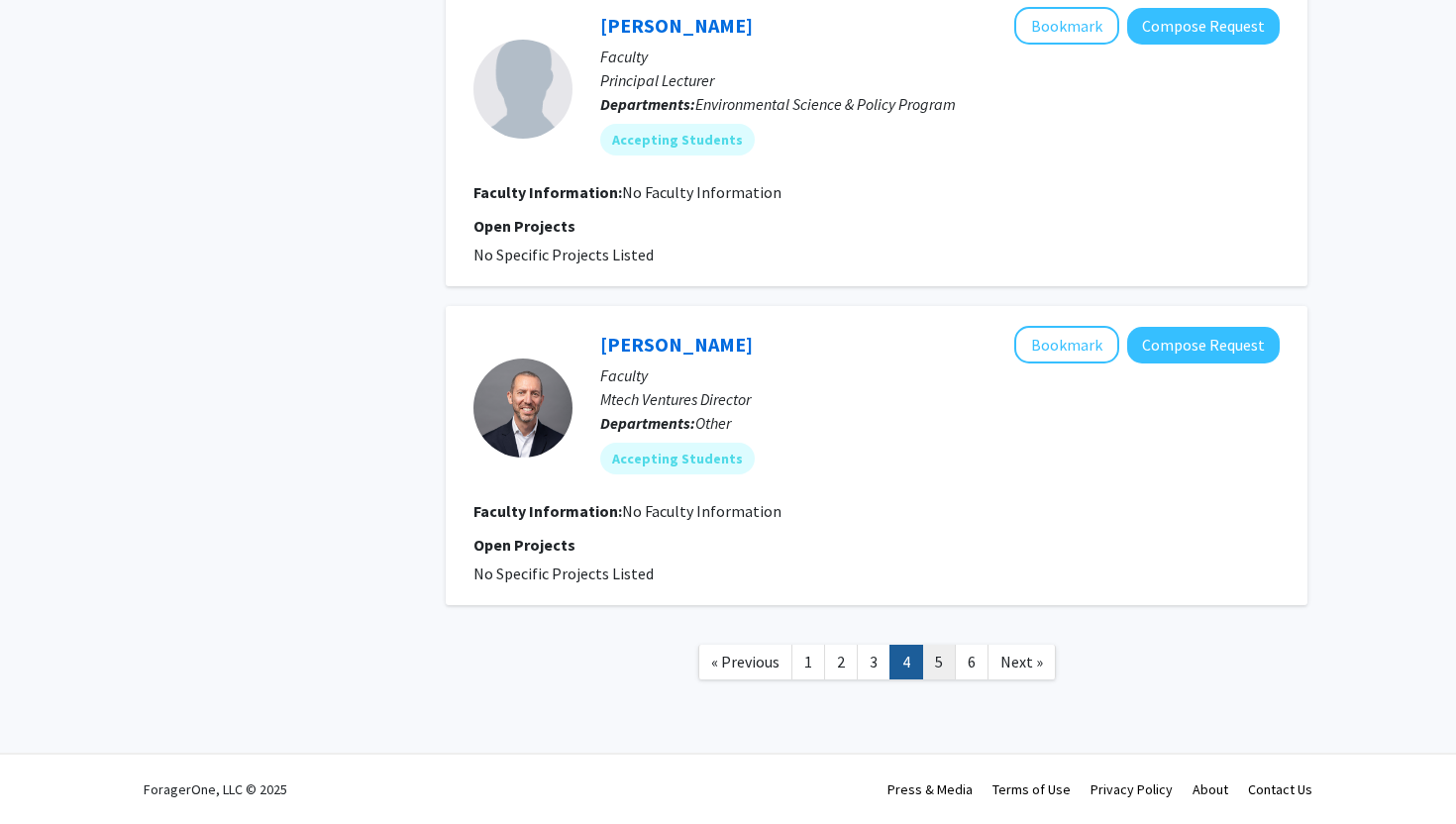 click on "5" 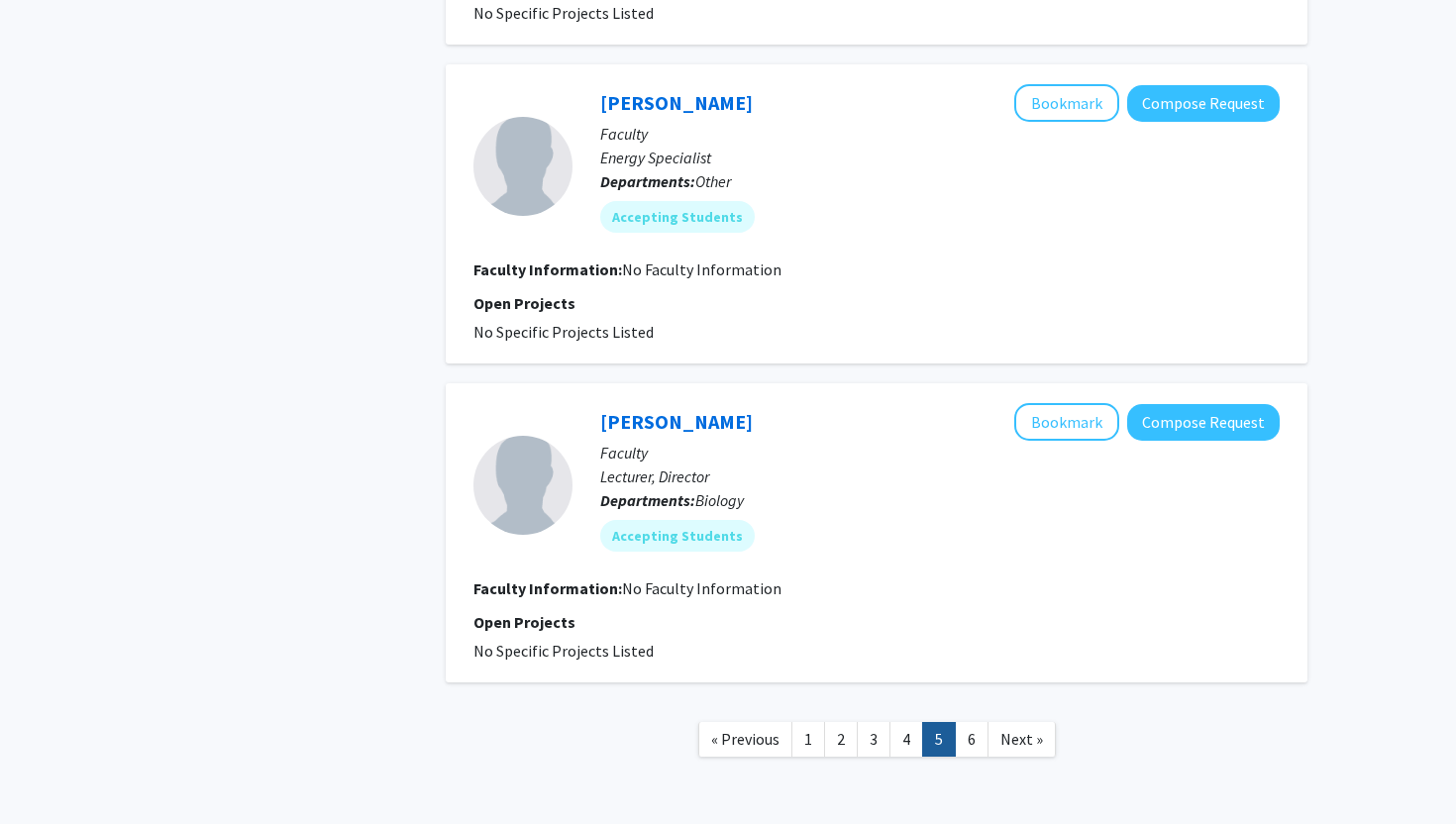 scroll, scrollTop: 2740, scrollLeft: 0, axis: vertical 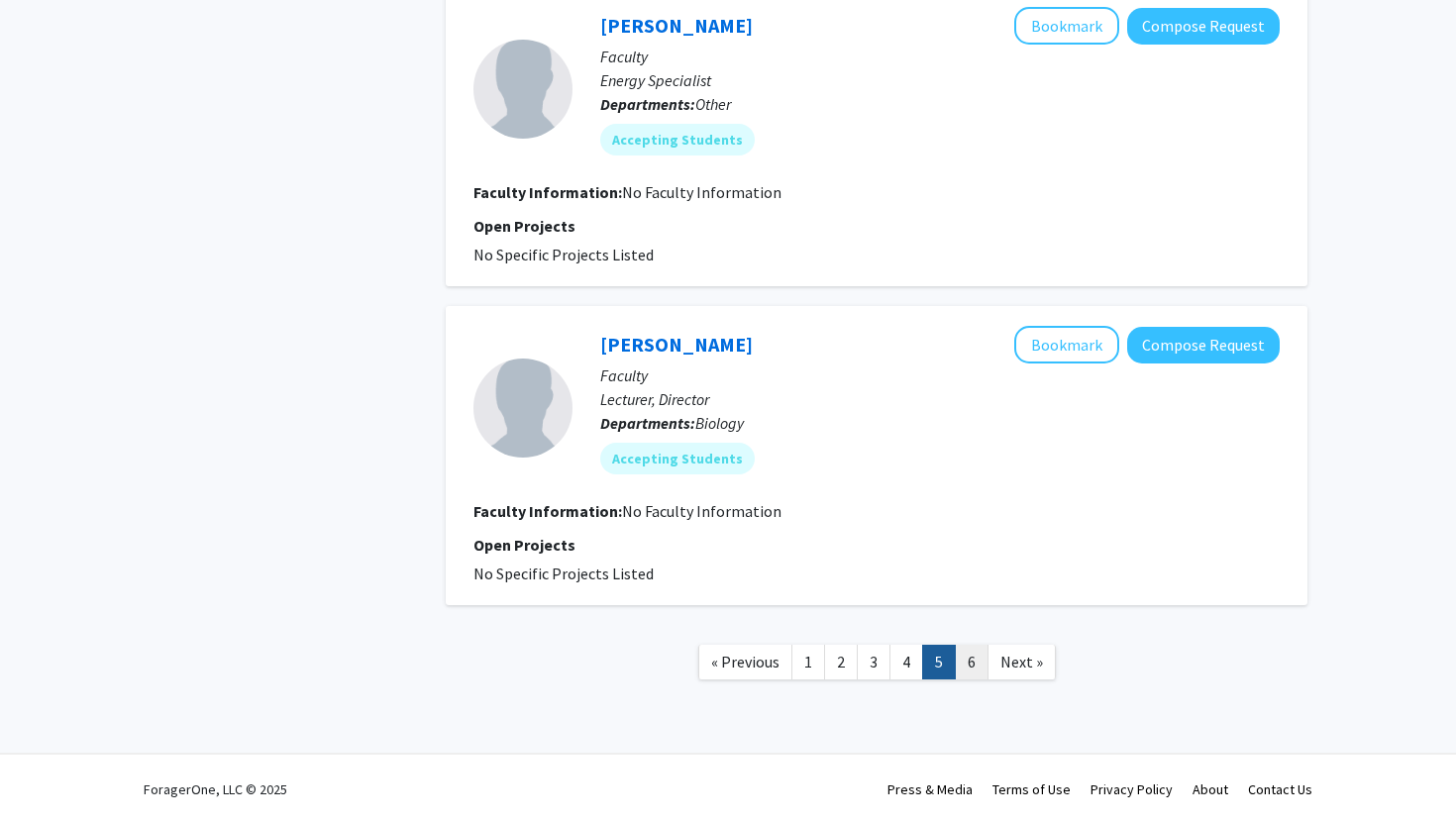 click on "6" 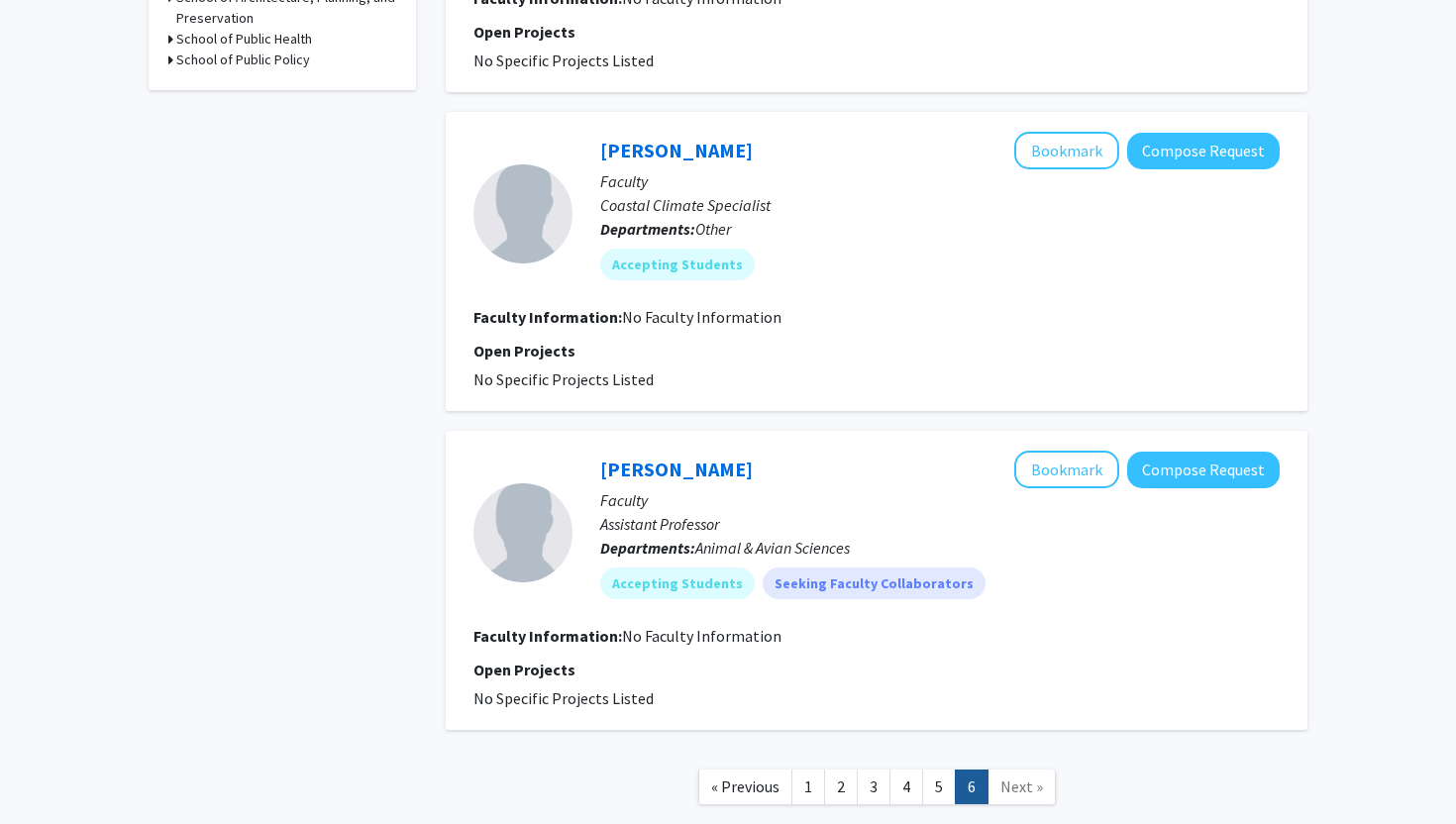 scroll, scrollTop: 1170, scrollLeft: 0, axis: vertical 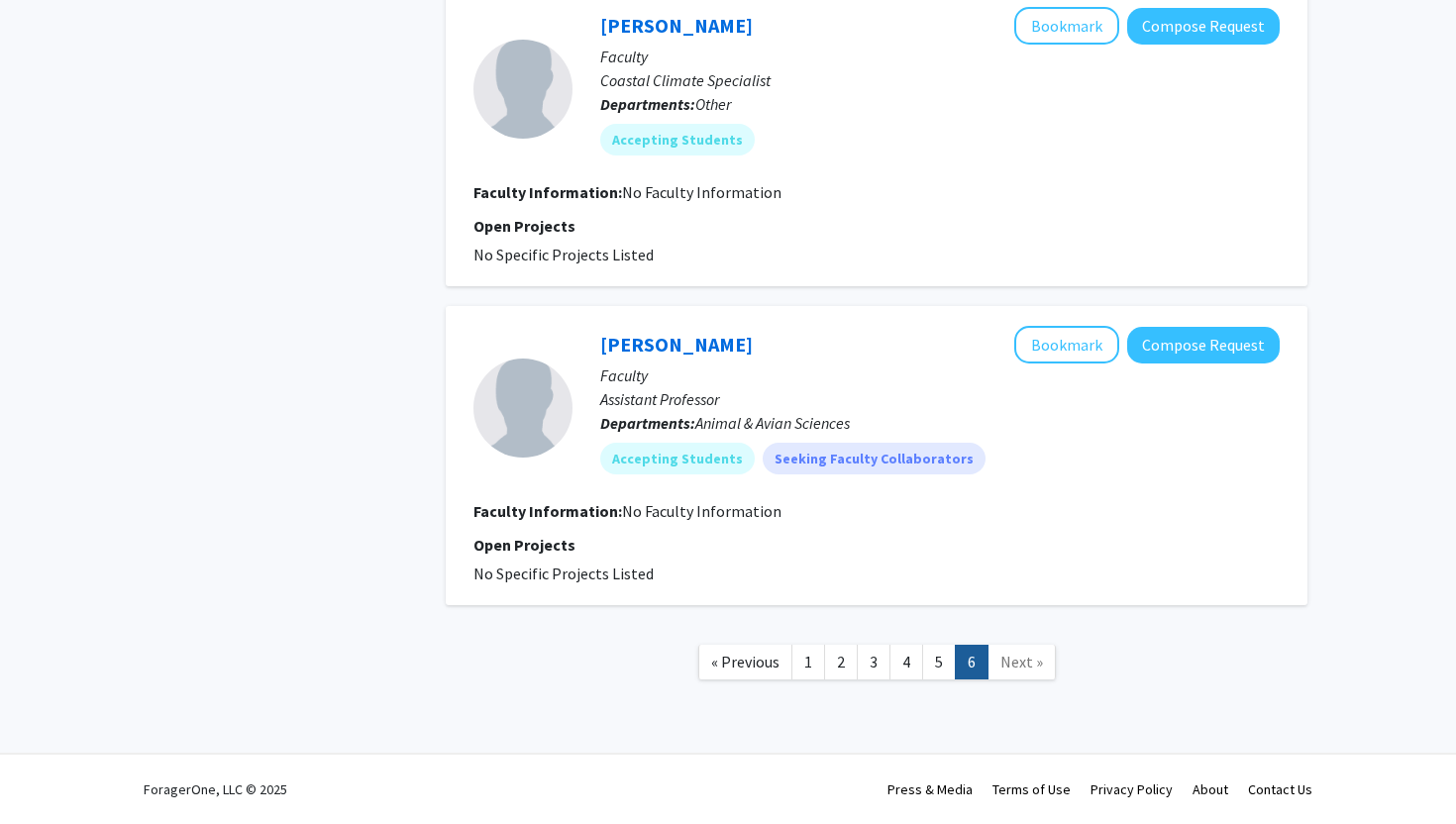 click on "Next »" 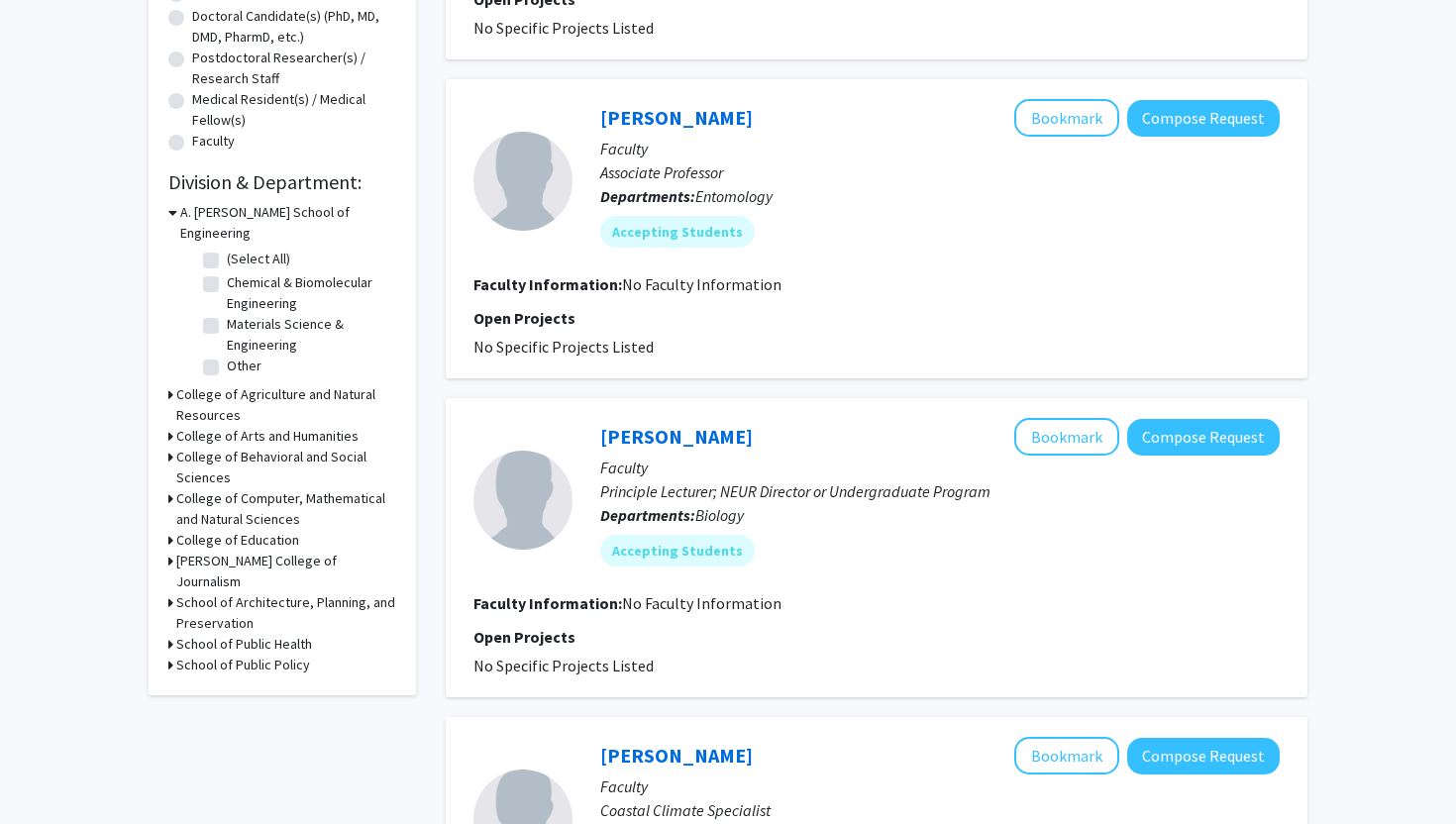 scroll, scrollTop: 0, scrollLeft: 0, axis: both 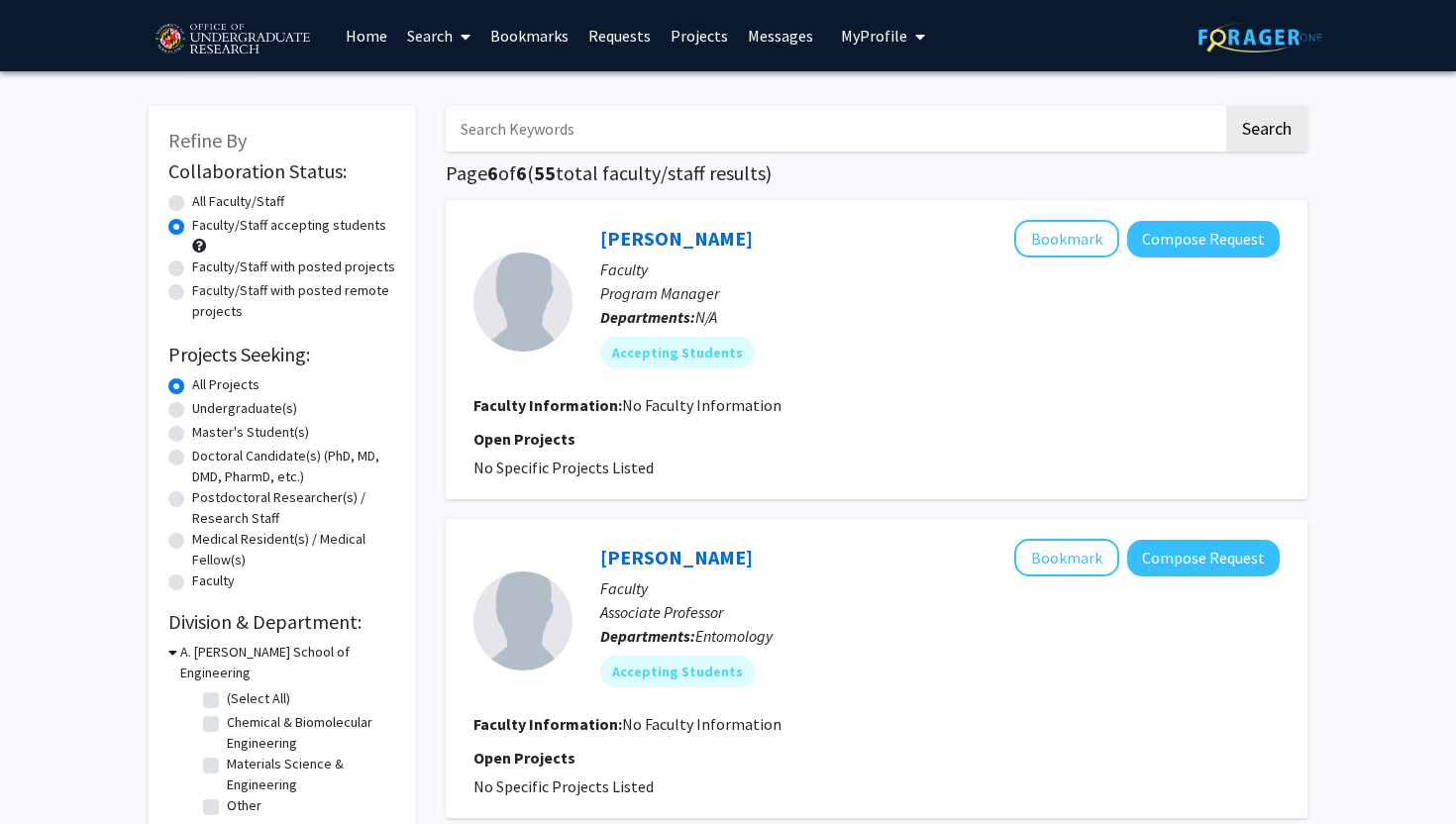 click on "My   Profile" at bounding box center (874, 36) 